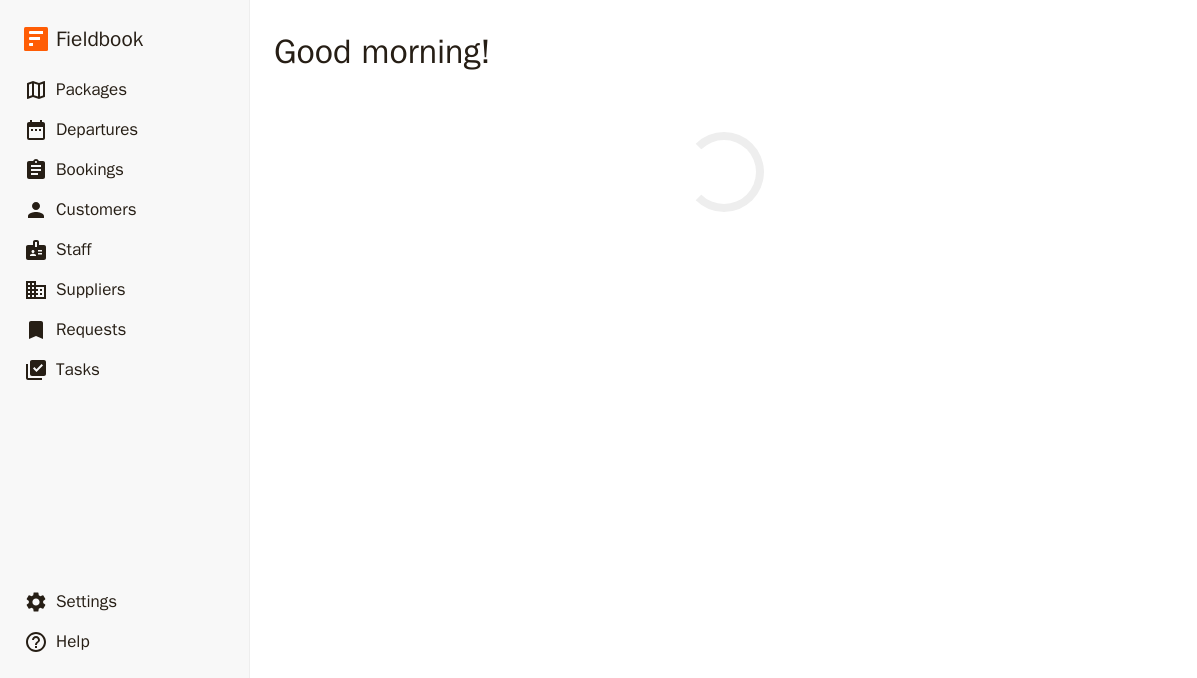 scroll, scrollTop: 0, scrollLeft: 0, axis: both 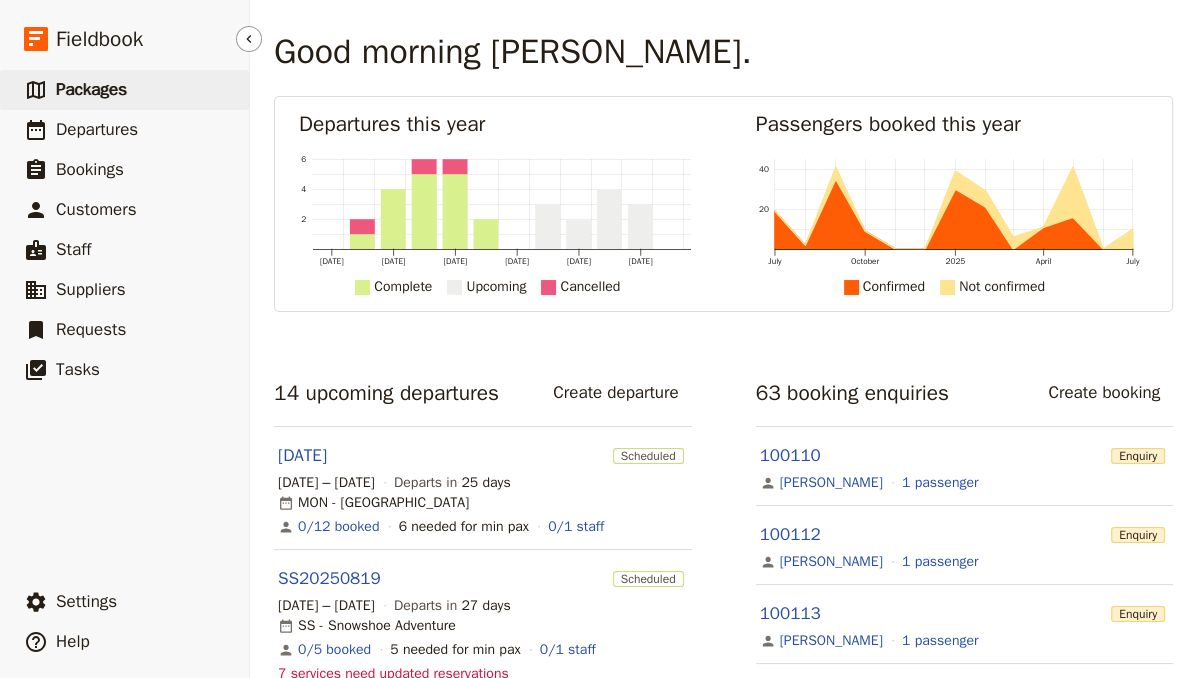 click on "Packages" at bounding box center [91, 89] 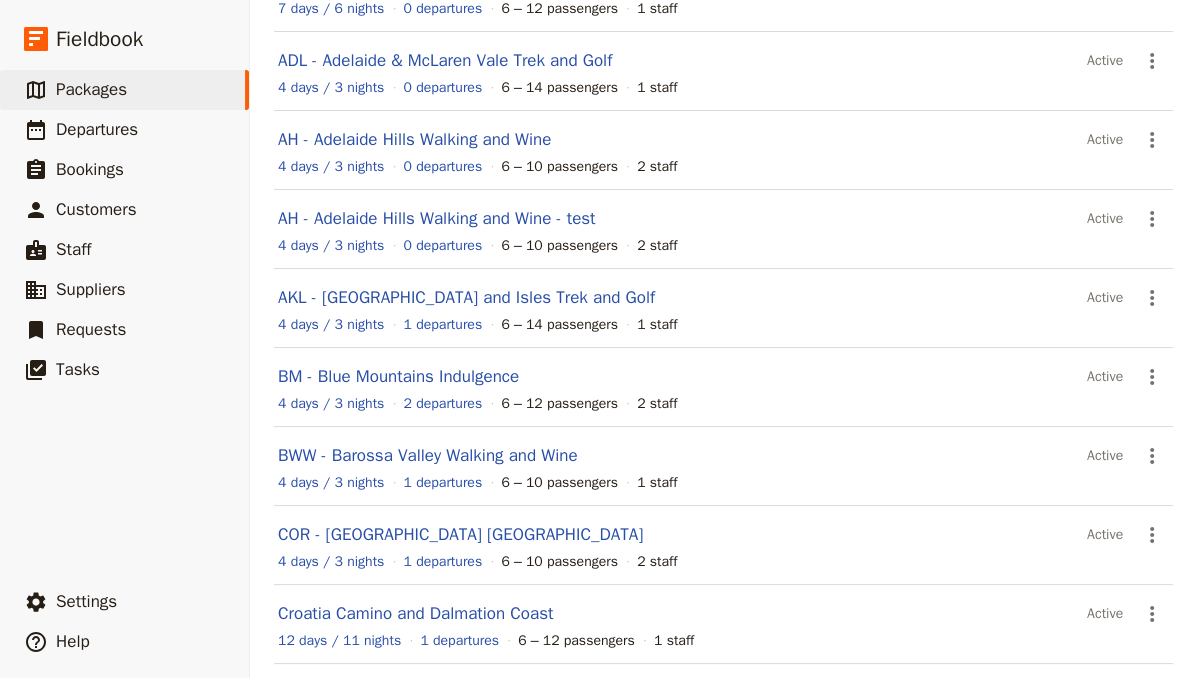 scroll, scrollTop: 396, scrollLeft: 0, axis: vertical 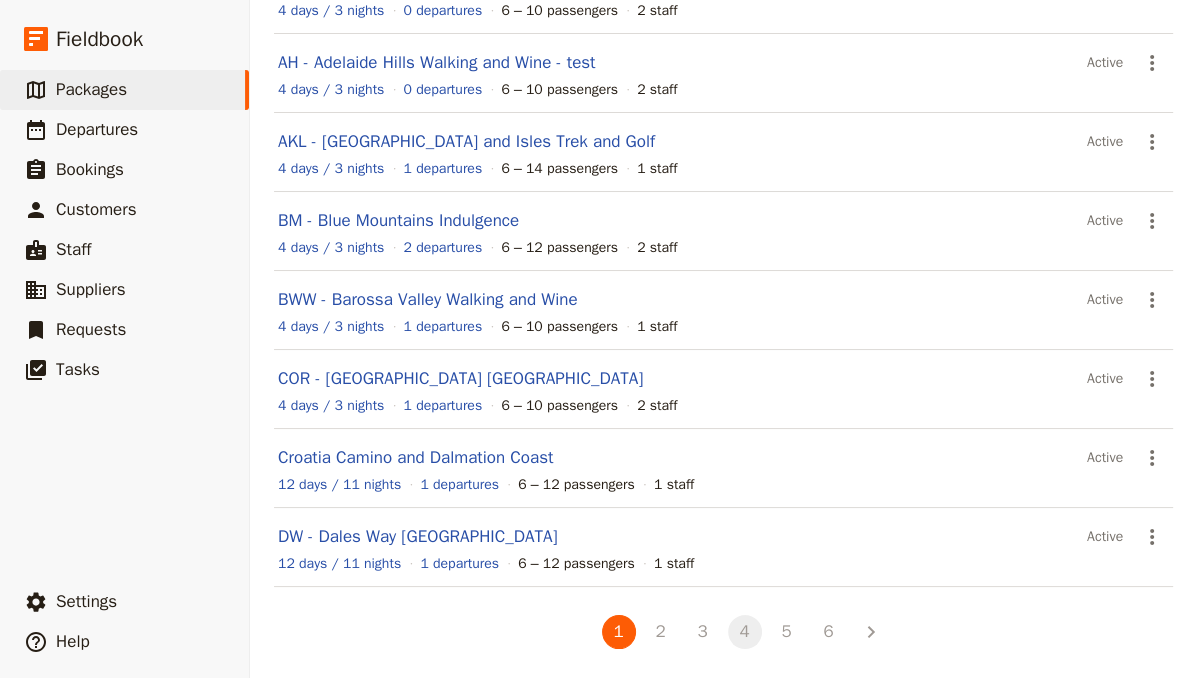 click on "4" at bounding box center (745, 632) 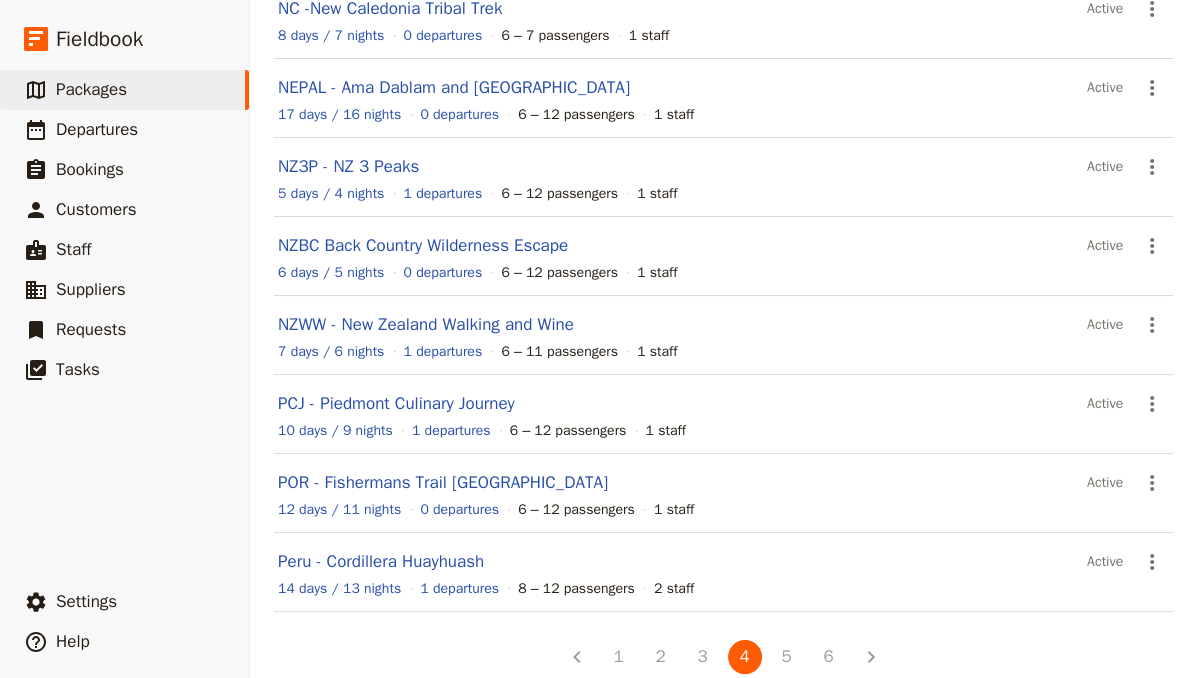 scroll, scrollTop: 396, scrollLeft: 0, axis: vertical 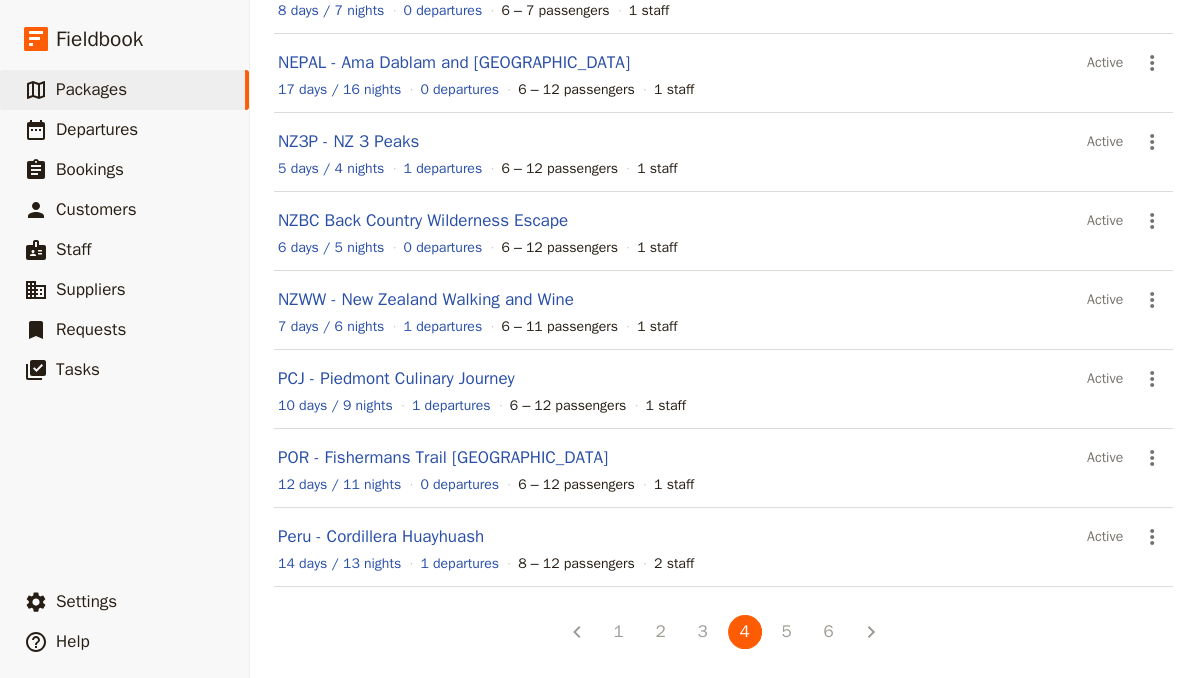 click on "5" at bounding box center (787, 632) 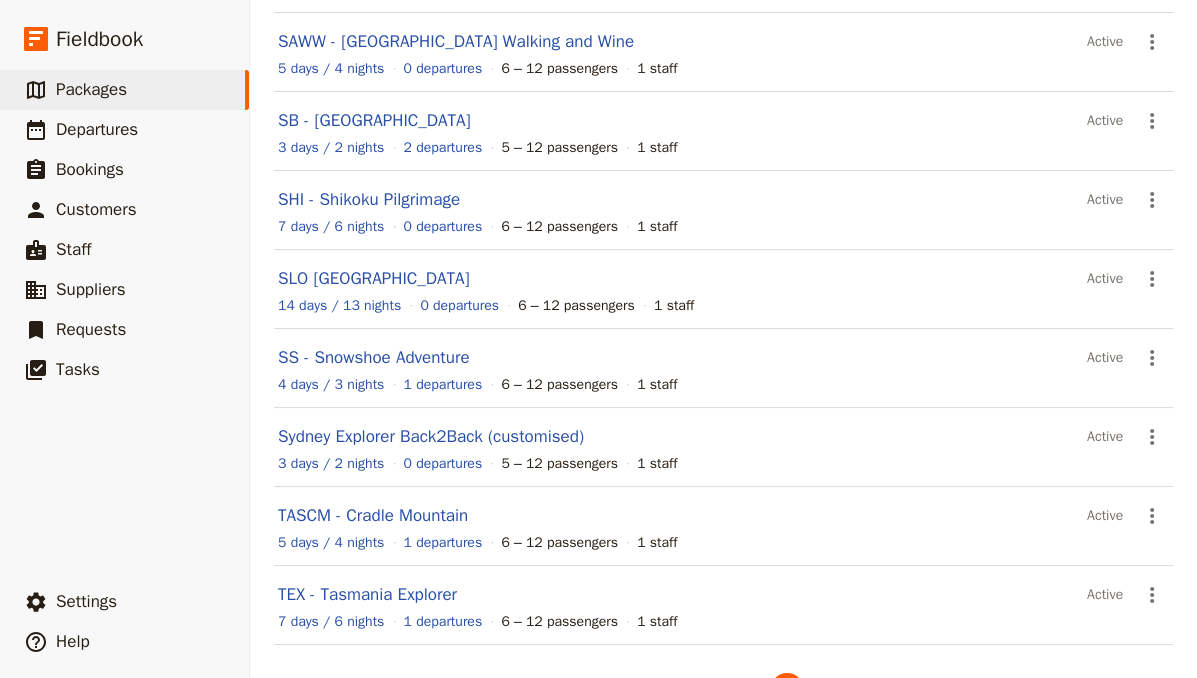 scroll, scrollTop: 396, scrollLeft: 0, axis: vertical 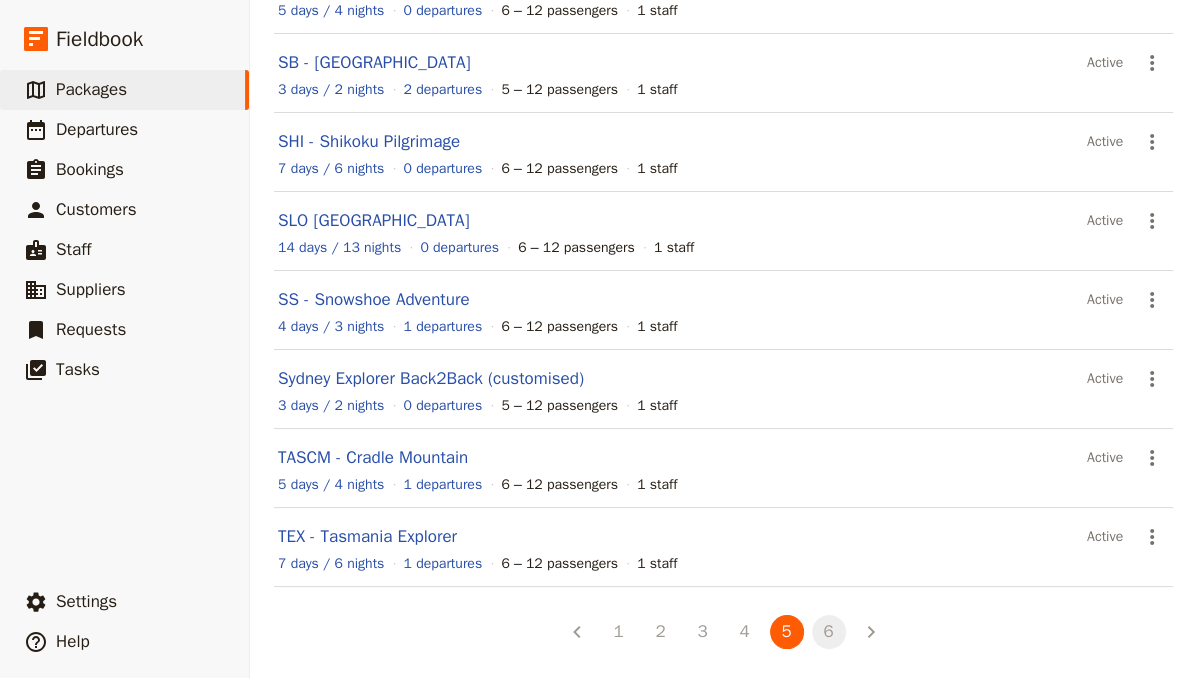 click on "6" at bounding box center [829, 632] 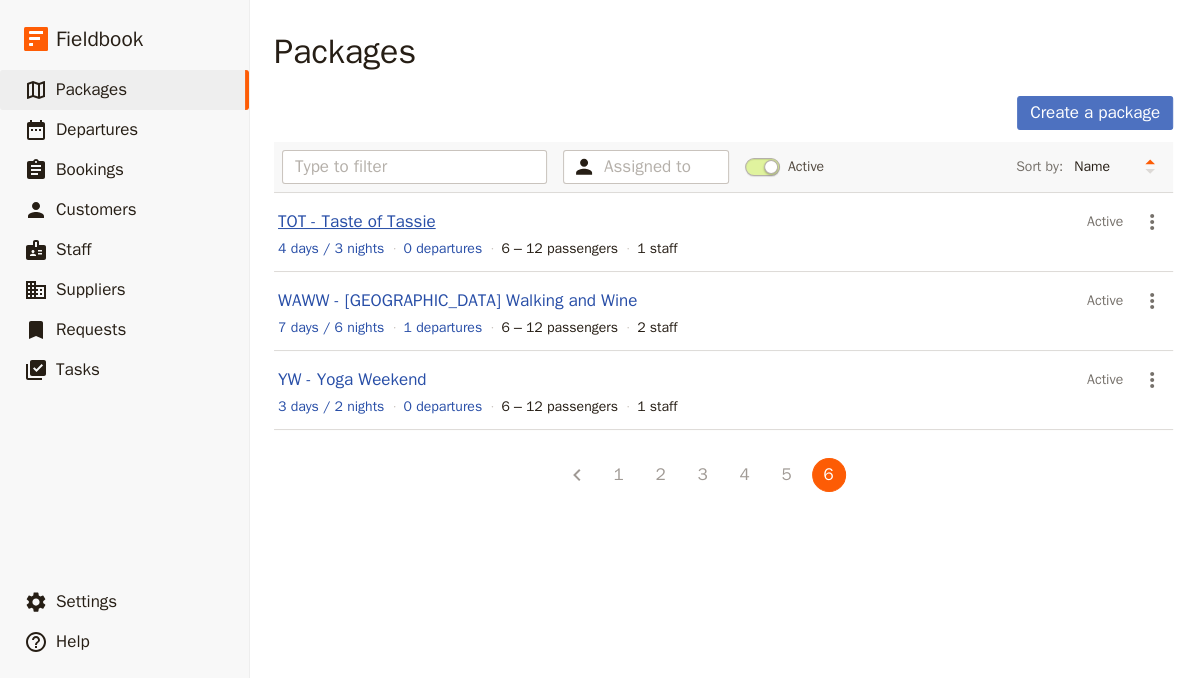 click on "TOT - Taste of Tassie" at bounding box center (357, 221) 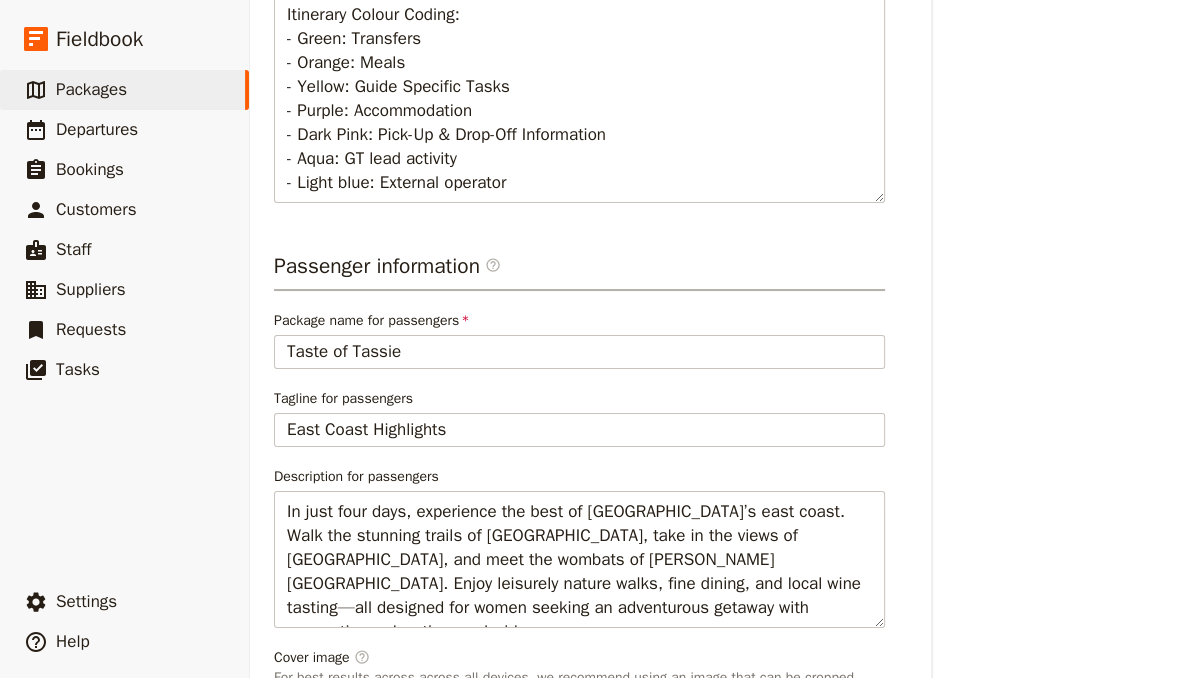 scroll, scrollTop: 720, scrollLeft: 0, axis: vertical 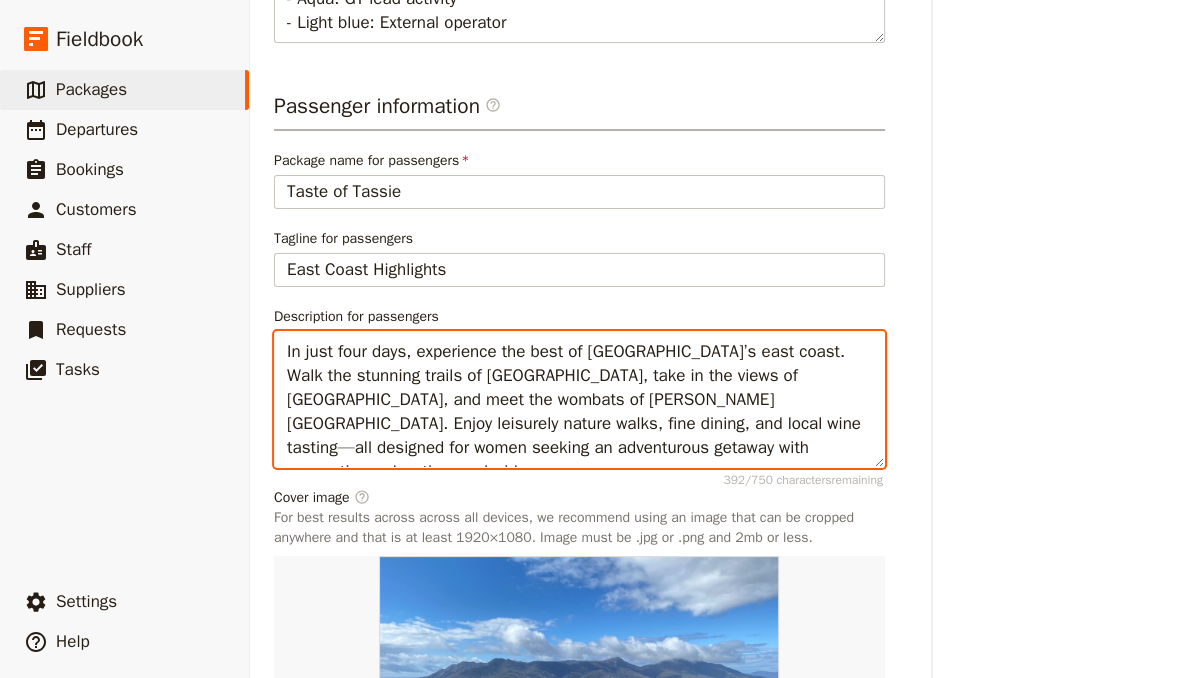 drag, startPoint x: 286, startPoint y: 346, endPoint x: 750, endPoint y: 451, distance: 475.73206 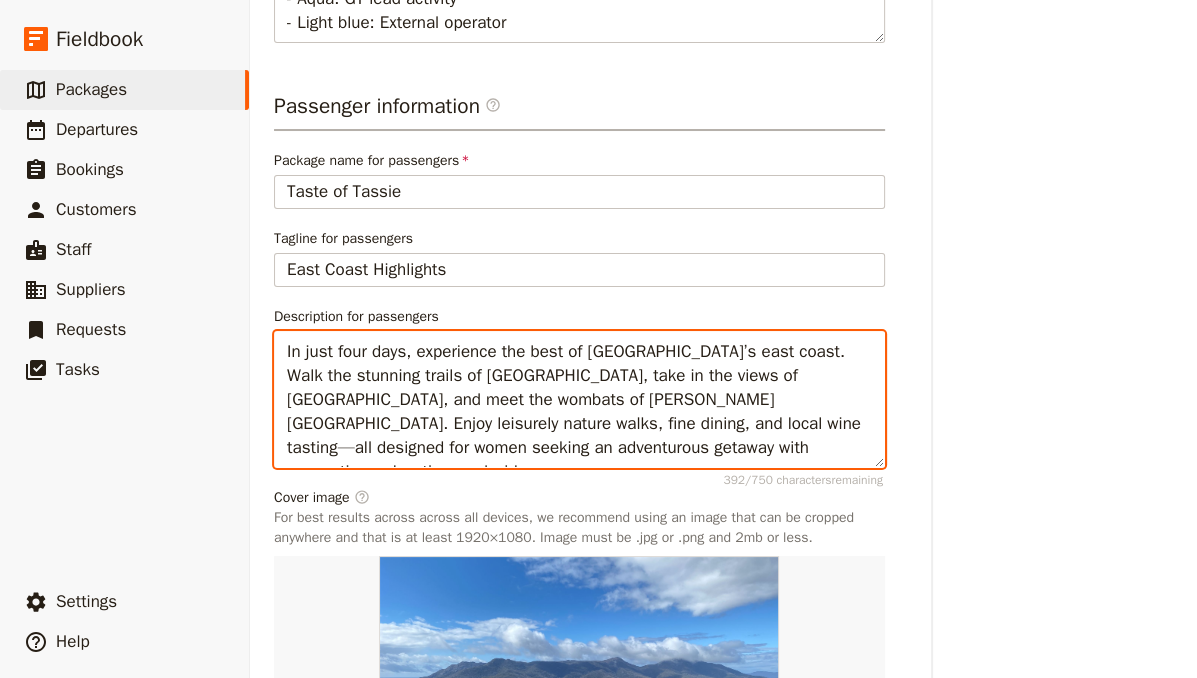 click on "In just four days, experience the best of [GEOGRAPHIC_DATA]’s east coast. Walk the stunning trails of [GEOGRAPHIC_DATA], take in the views of [GEOGRAPHIC_DATA], and meet the wombats of [PERSON_NAME][GEOGRAPHIC_DATA]. Enjoy leisurely nature walks, fine dining, and local wine tasting—all designed for women seeking an adventurous getaway with connection, relaxation, and wide-open spaces." at bounding box center [579, 399] 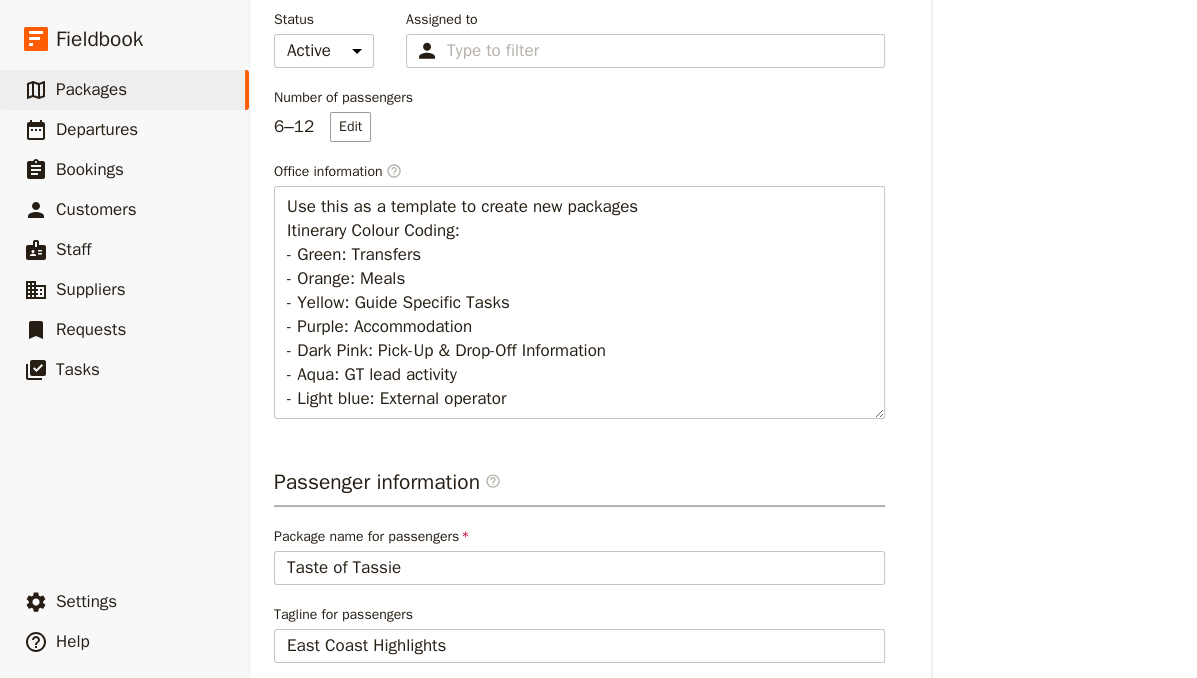 scroll, scrollTop: 320, scrollLeft: 0, axis: vertical 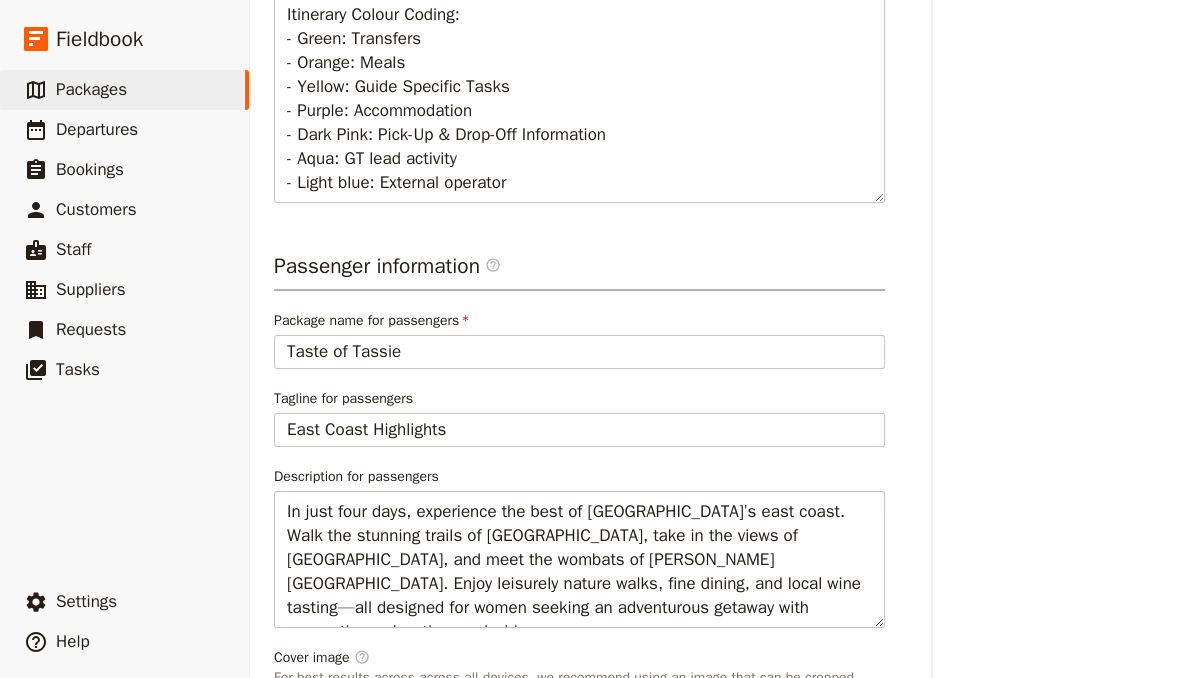 click on "Created [DATE] 1:41pm Updated [DATE] 3:17pm" at bounding box center (1069, 360) 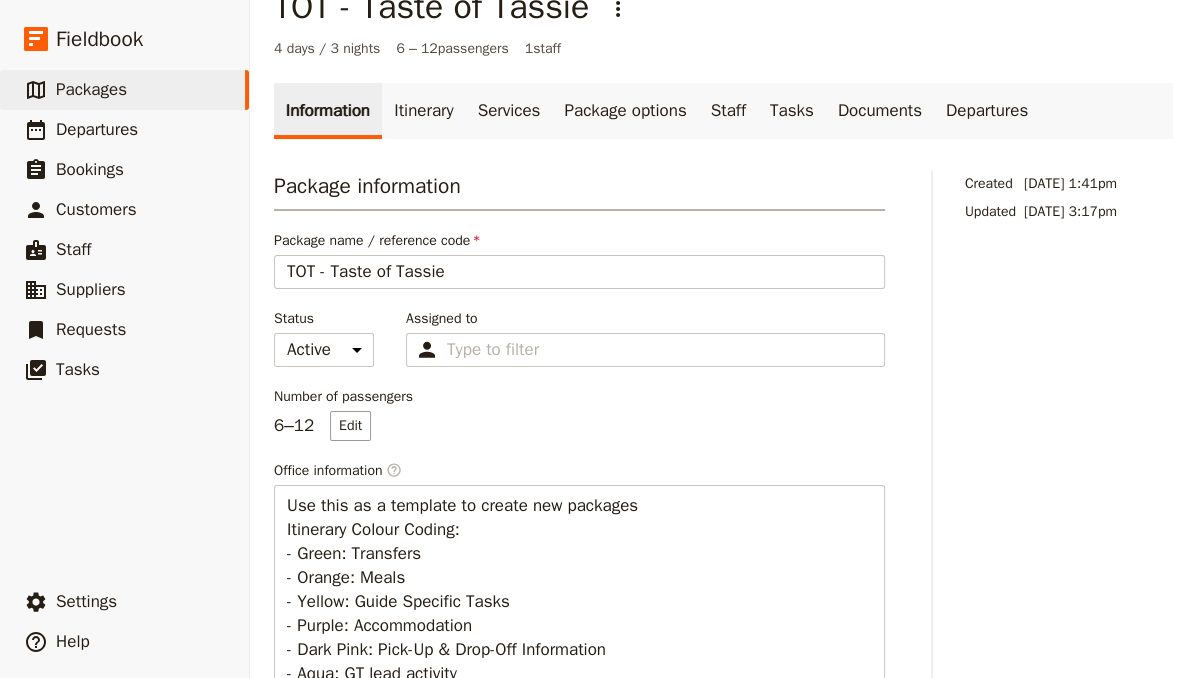 scroll, scrollTop: 0, scrollLeft: 0, axis: both 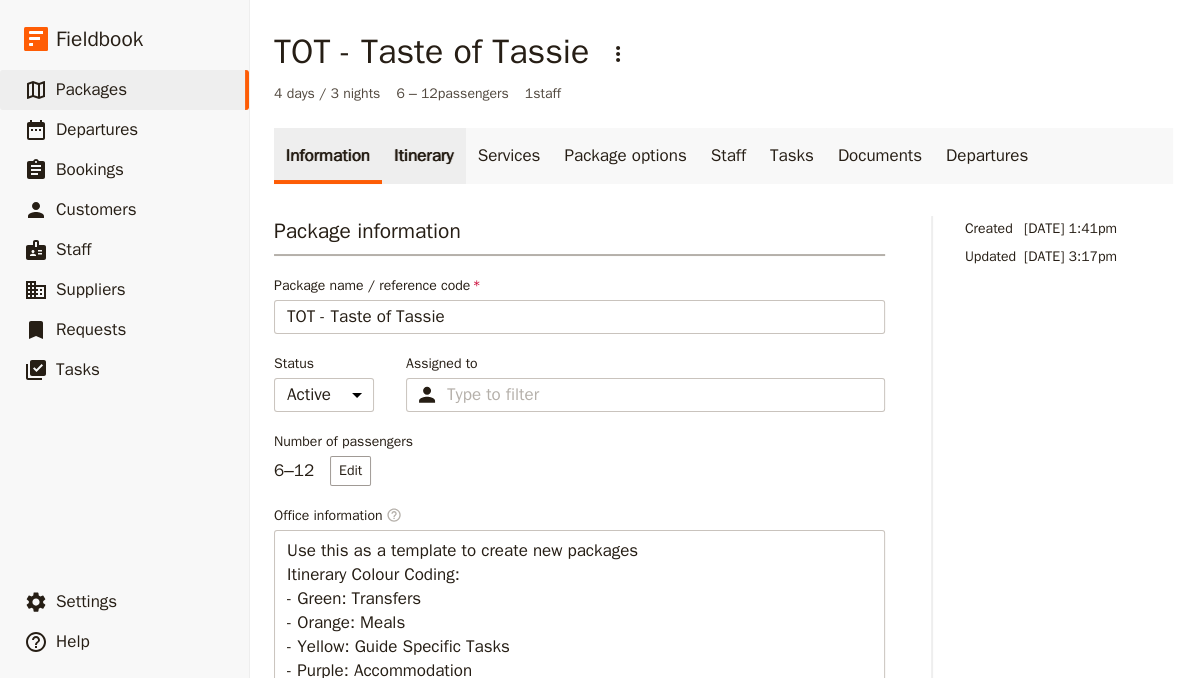click on "Itinerary" at bounding box center [423, 156] 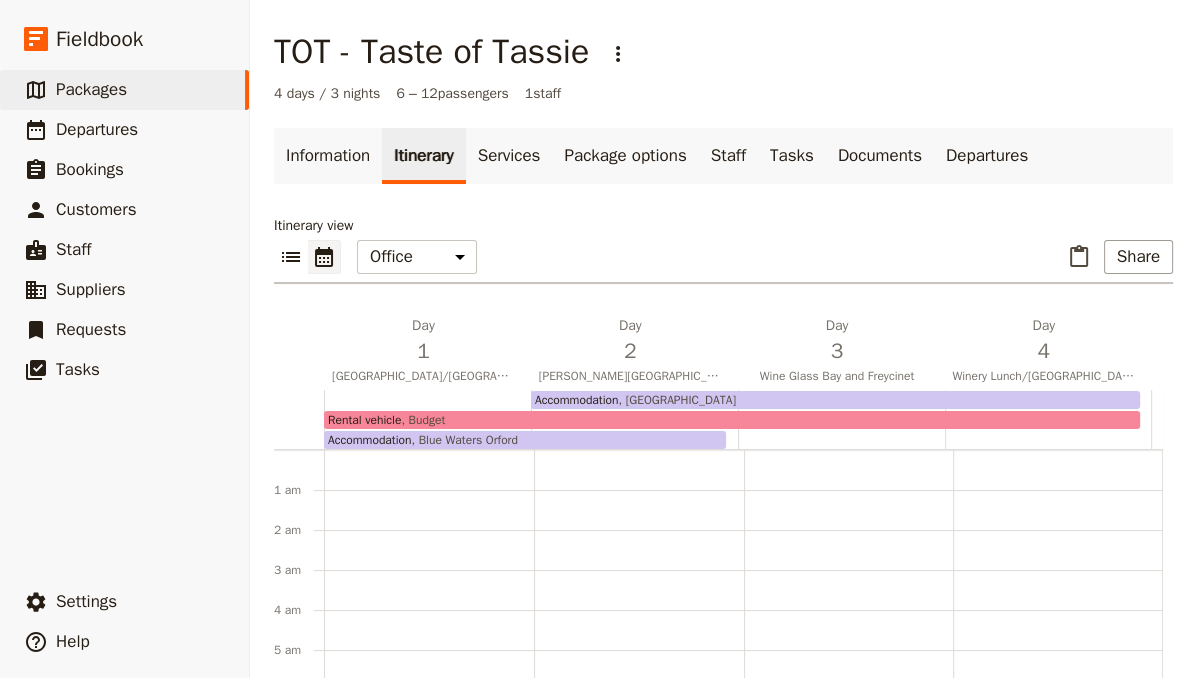 scroll, scrollTop: 220, scrollLeft: 0, axis: vertical 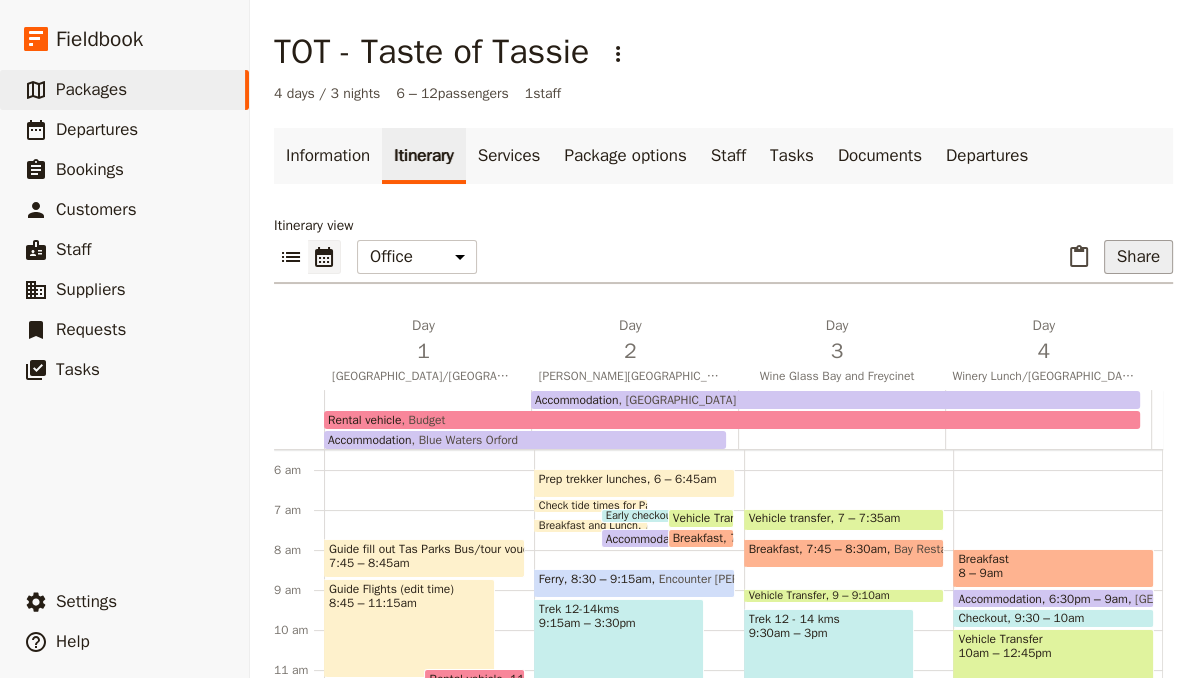 click on "Share" at bounding box center (1138, 257) 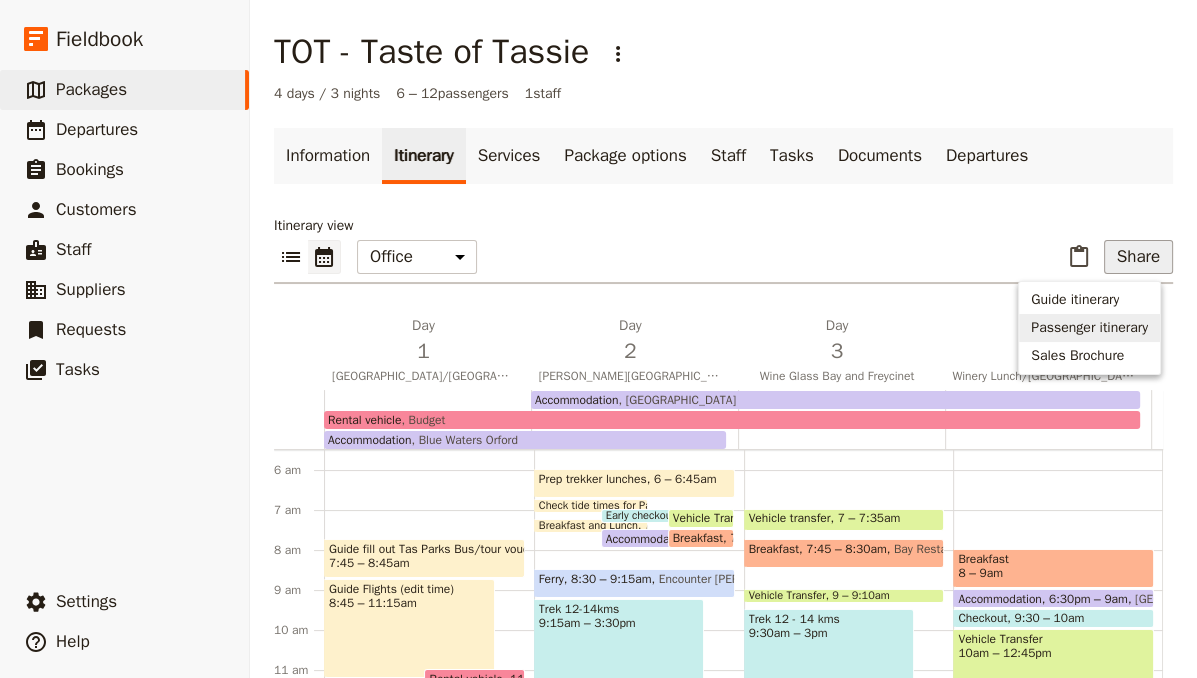 click on "Passenger itinerary" at bounding box center (1089, 328) 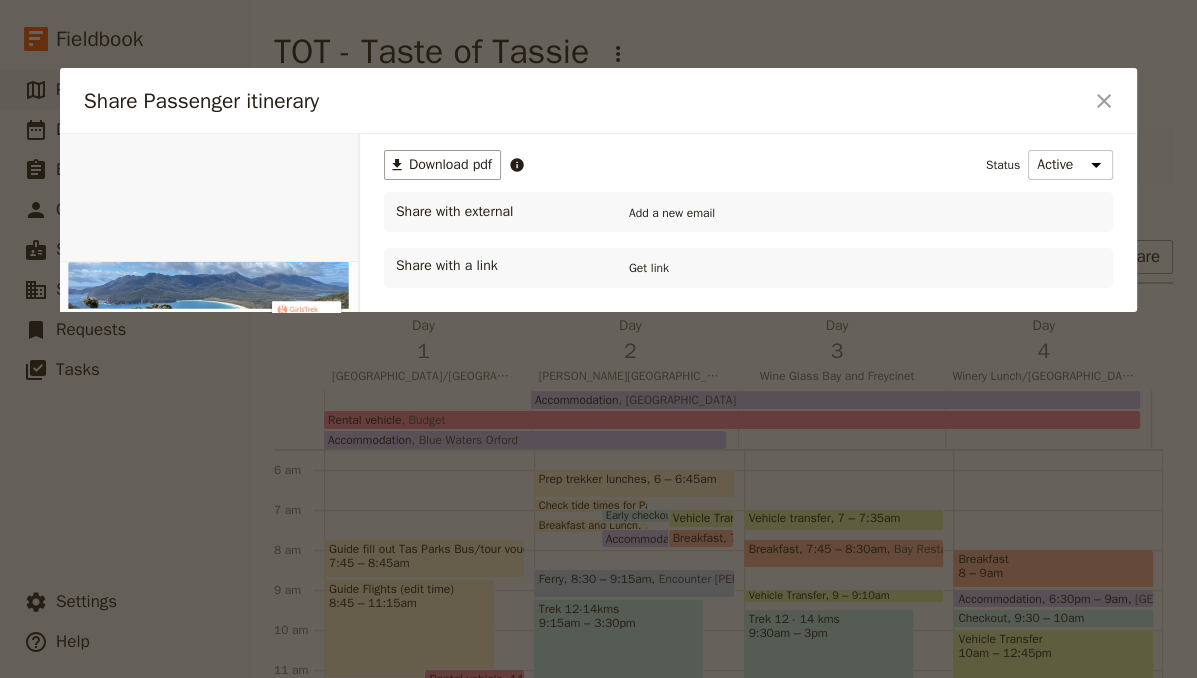 scroll, scrollTop: 0, scrollLeft: 0, axis: both 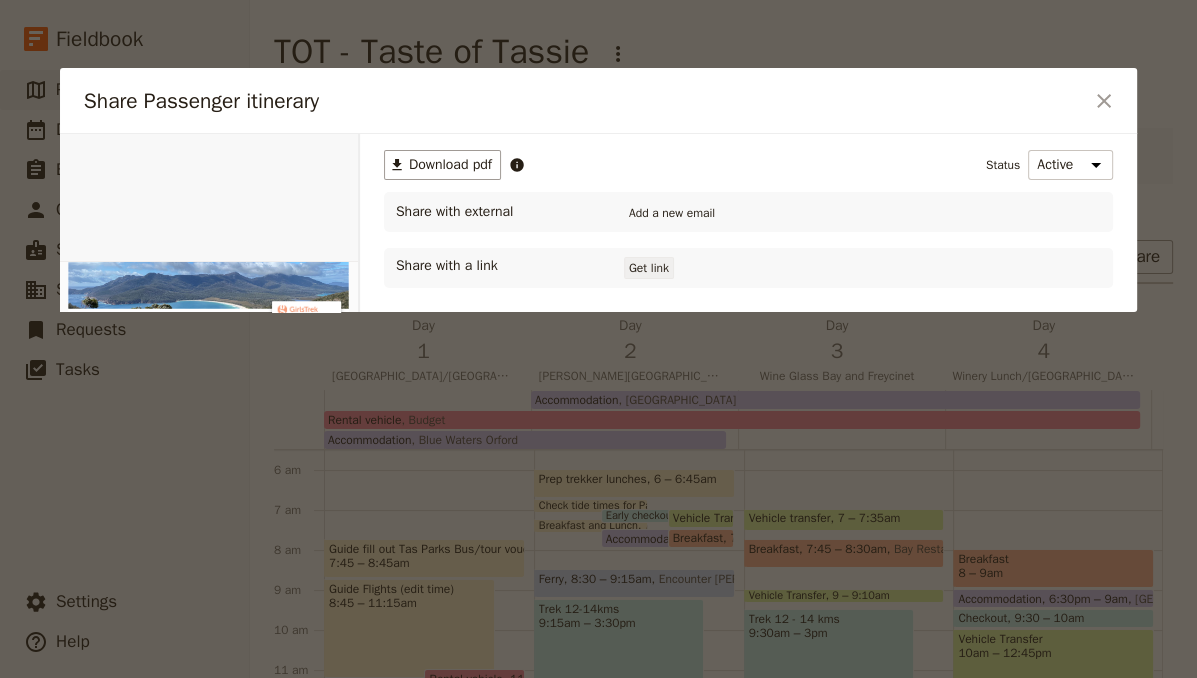 click on "Get link" at bounding box center [649, 268] 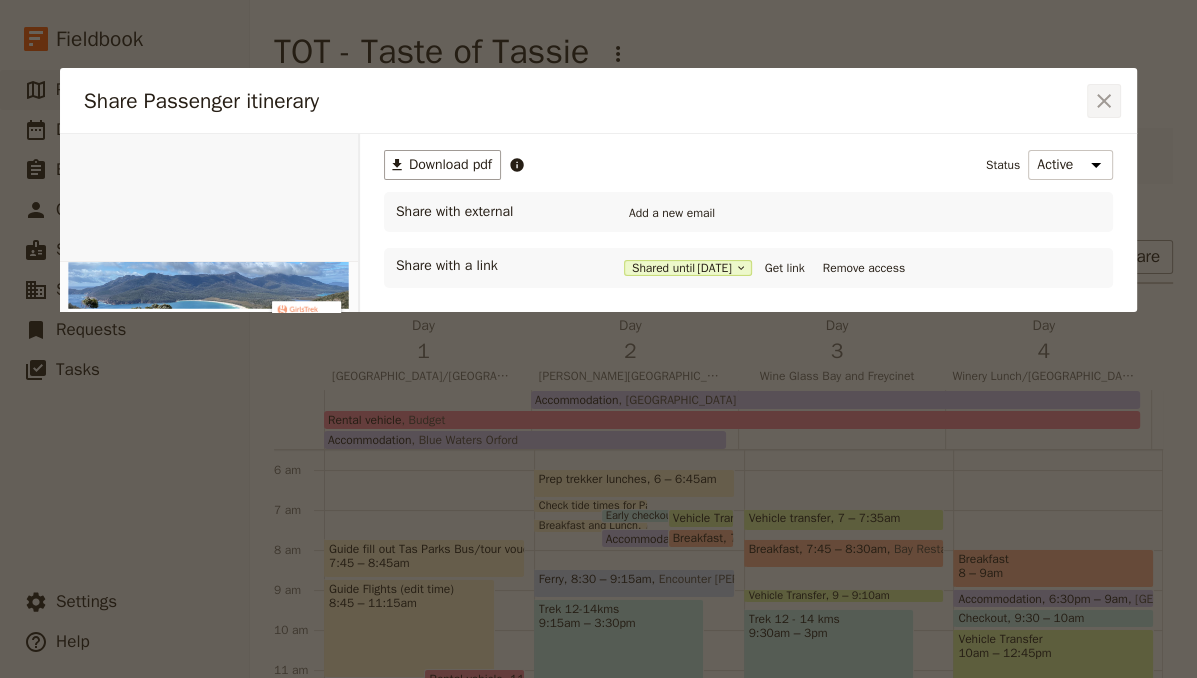 click 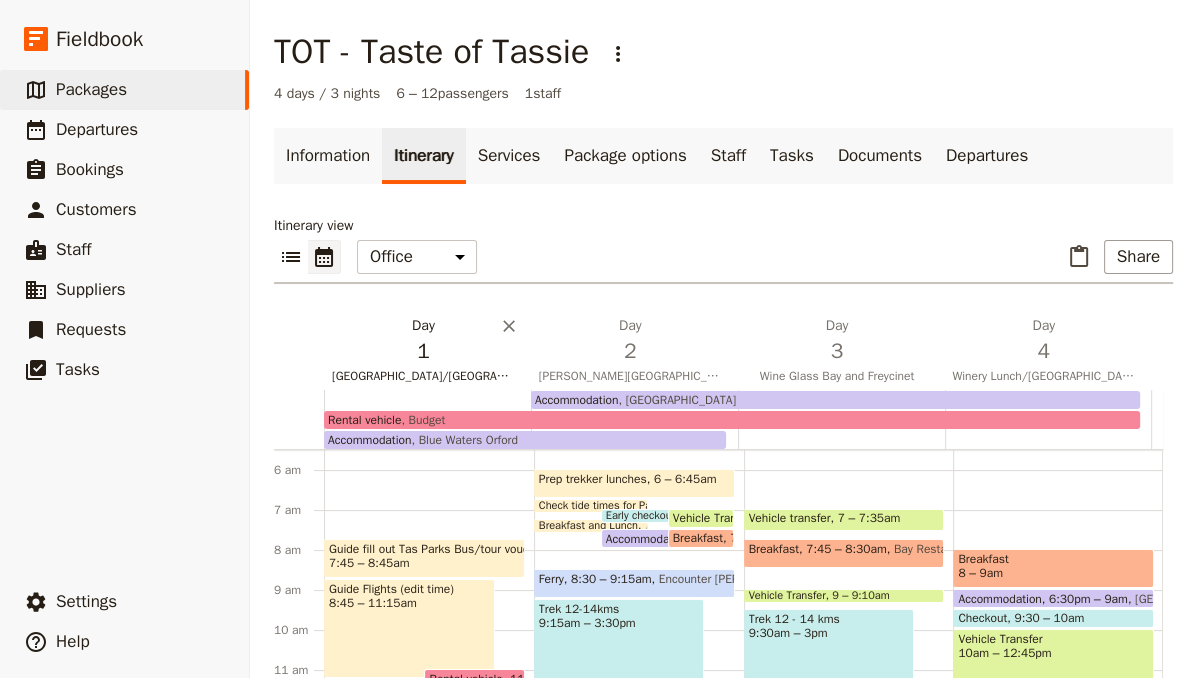 click on "Day 1 [GEOGRAPHIC_DATA]/[GEOGRAPHIC_DATA]/[GEOGRAPHIC_DATA]" at bounding box center [423, 341] 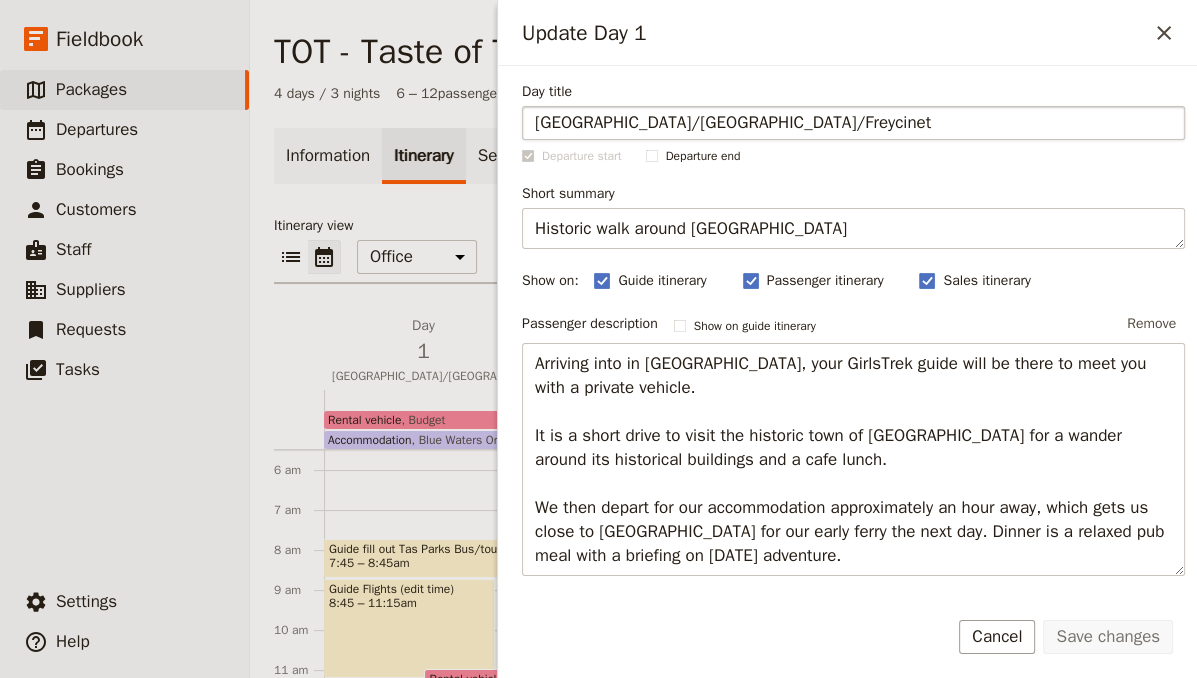 drag, startPoint x: 764, startPoint y: 116, endPoint x: 676, endPoint y: 123, distance: 88.27797 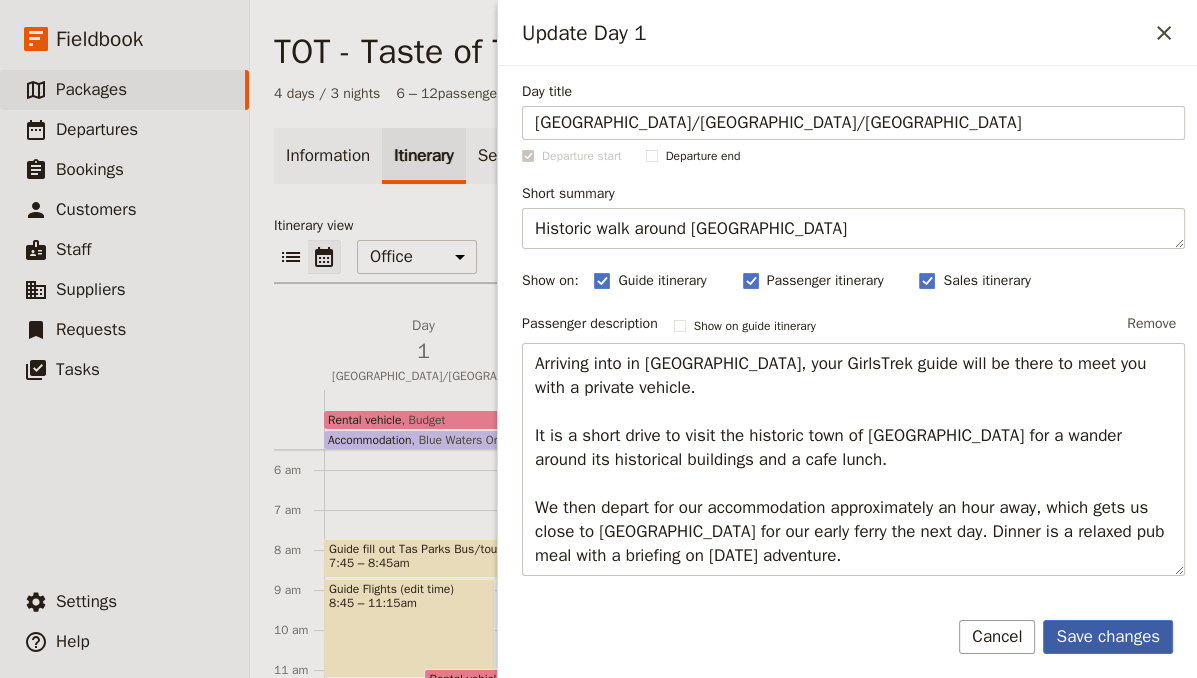 type on "[GEOGRAPHIC_DATA]/[GEOGRAPHIC_DATA]/[GEOGRAPHIC_DATA]" 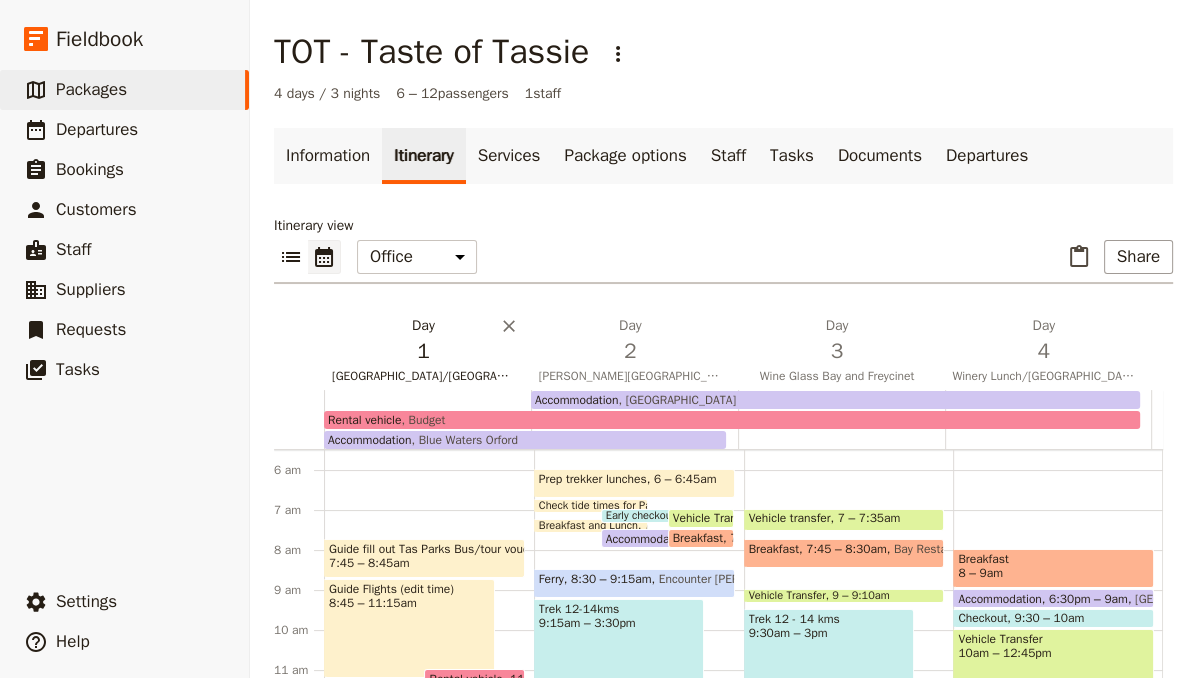 click on "Day 1 [GEOGRAPHIC_DATA]/[GEOGRAPHIC_DATA]/[GEOGRAPHIC_DATA]" at bounding box center (427, 353) 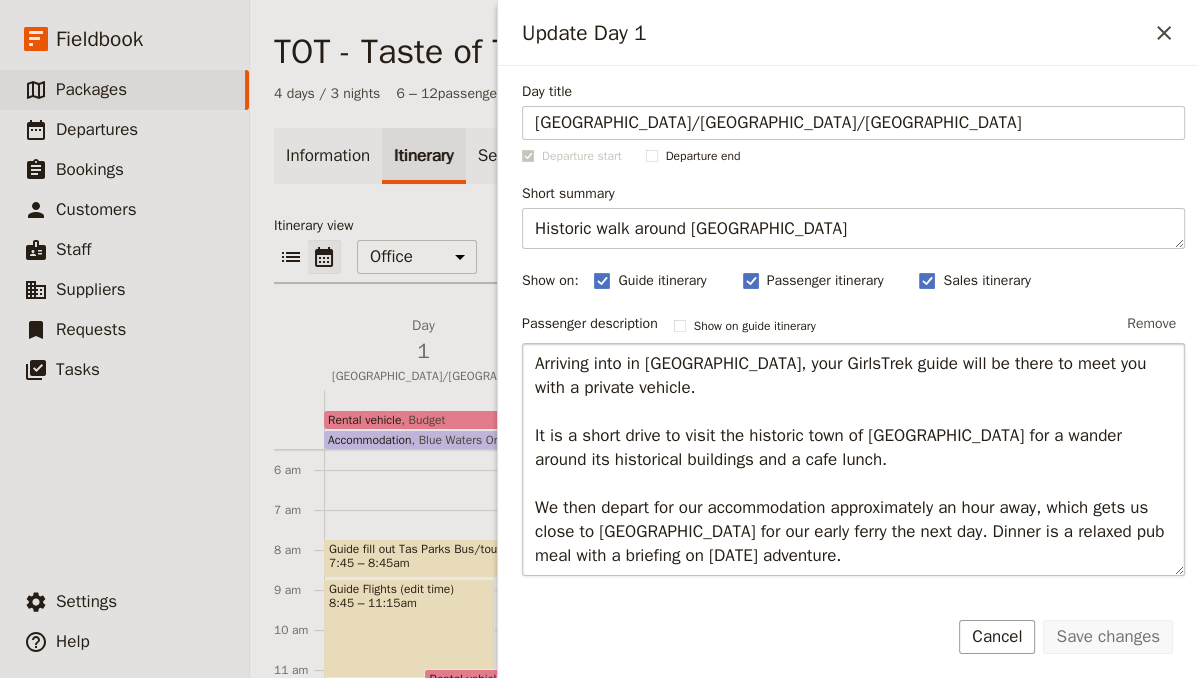 scroll, scrollTop: 80, scrollLeft: 0, axis: vertical 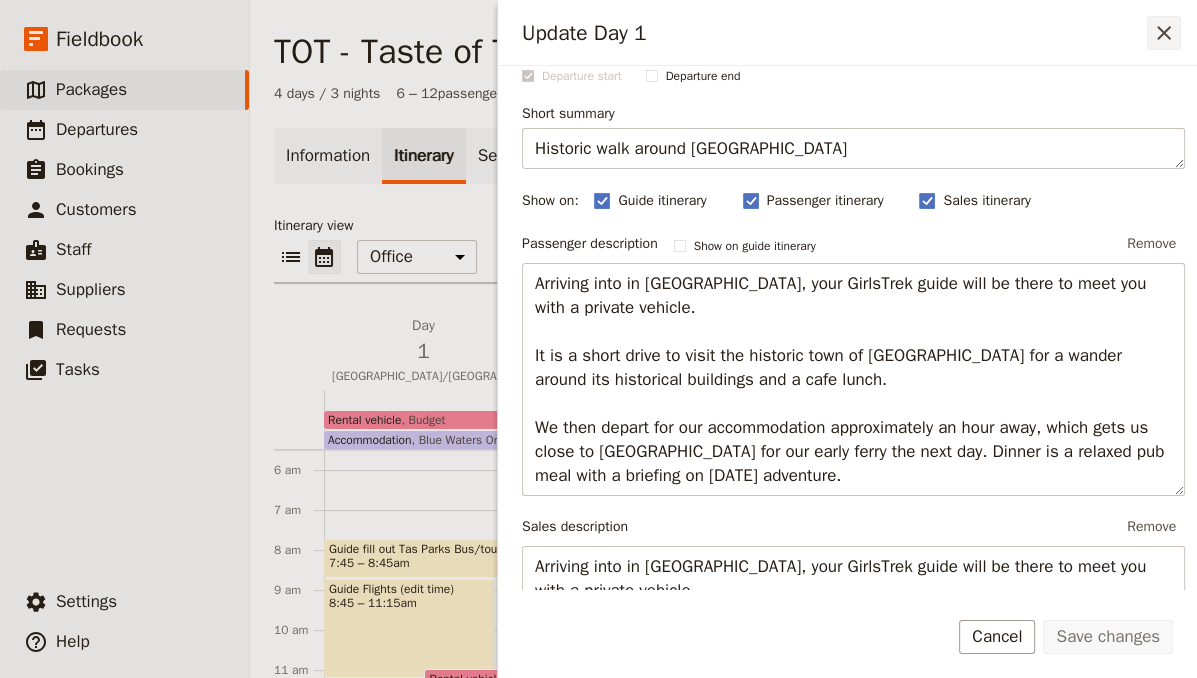 click 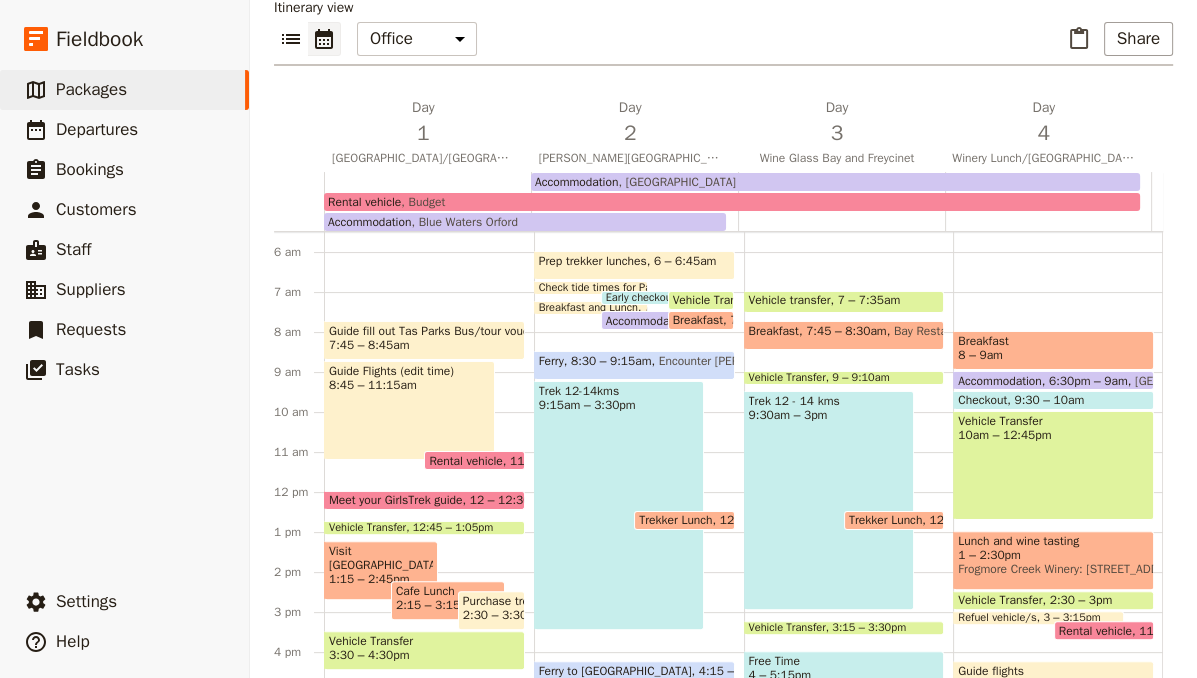 scroll, scrollTop: 240, scrollLeft: 0, axis: vertical 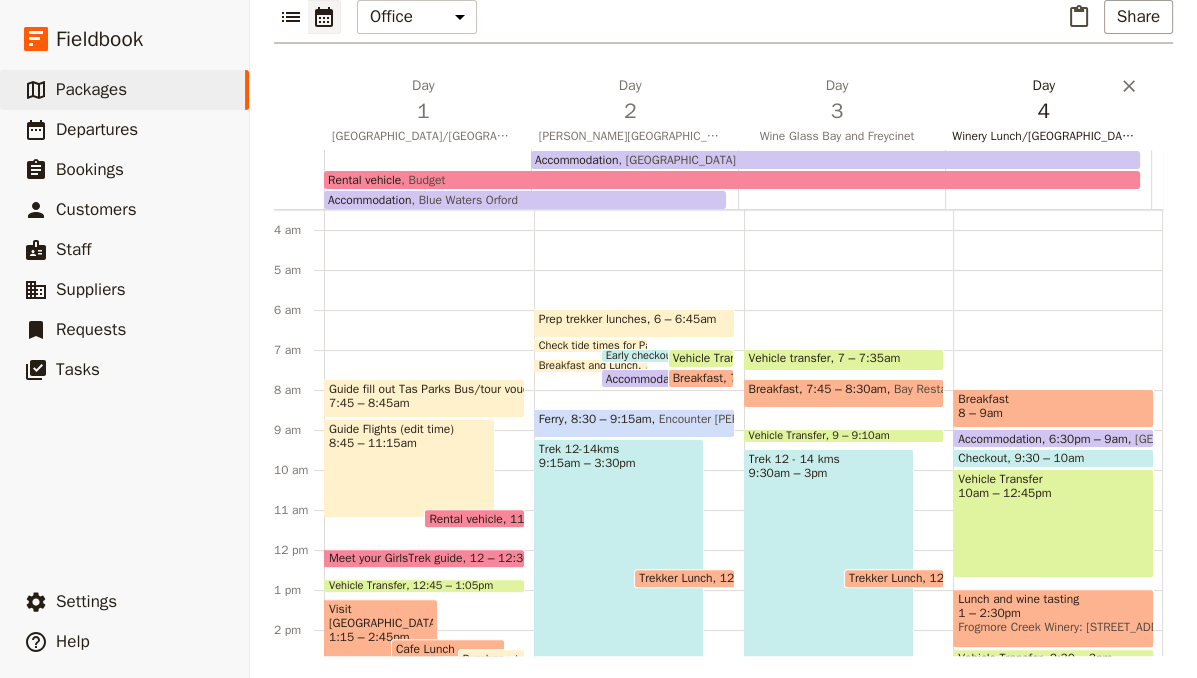 click on "4" at bounding box center (1043, 111) 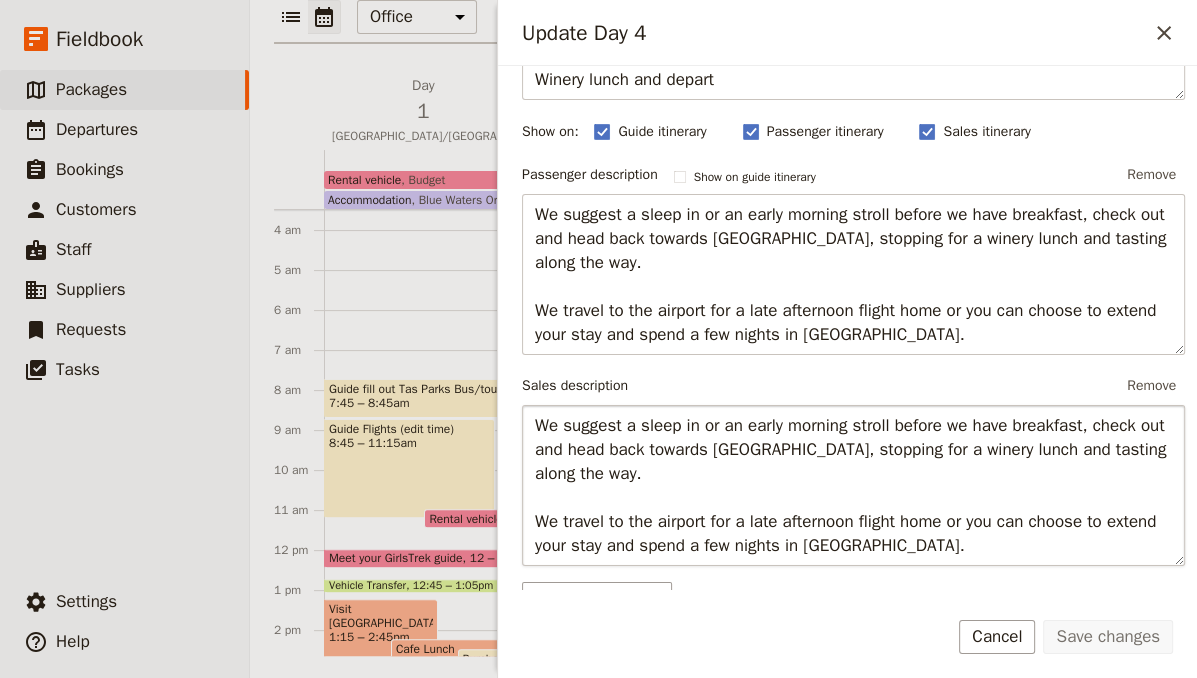 scroll, scrollTop: 0, scrollLeft: 0, axis: both 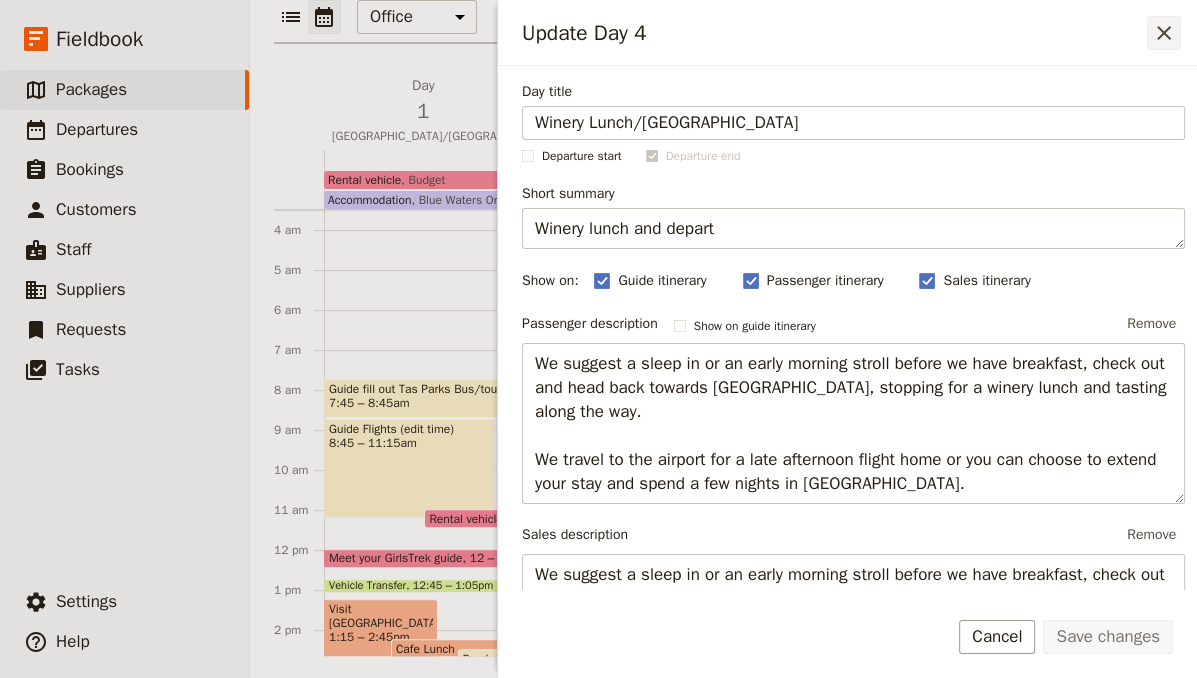 click 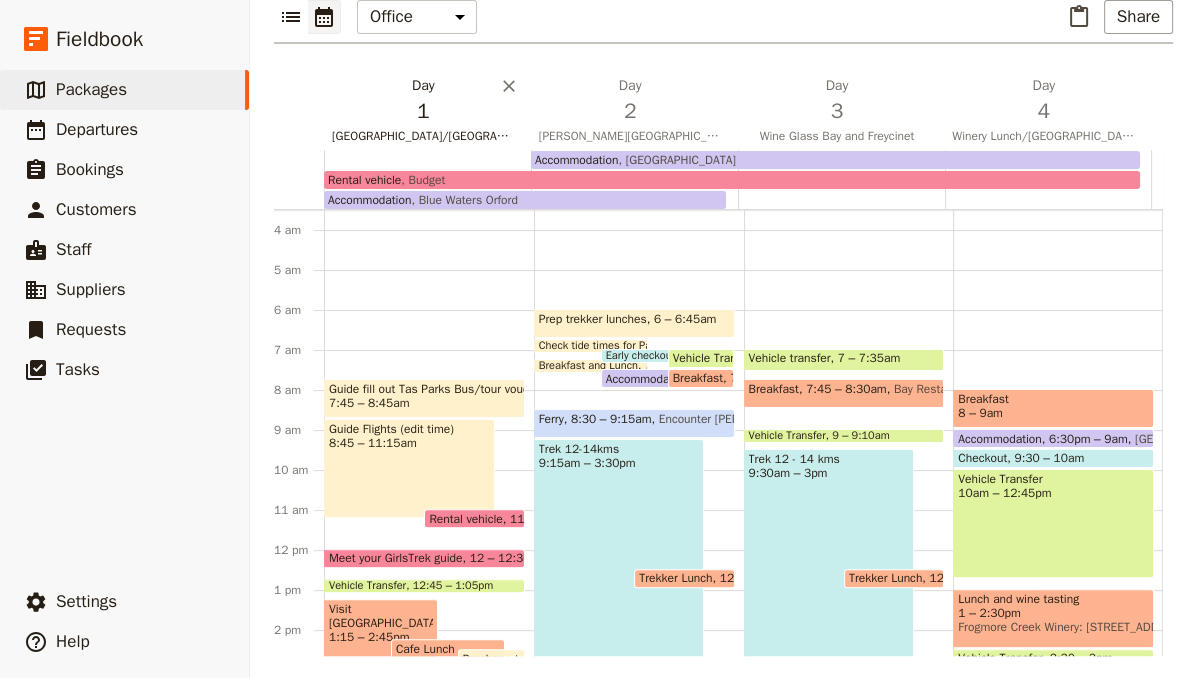 click on "[GEOGRAPHIC_DATA]/[GEOGRAPHIC_DATA]/[GEOGRAPHIC_DATA]" at bounding box center [423, 136] 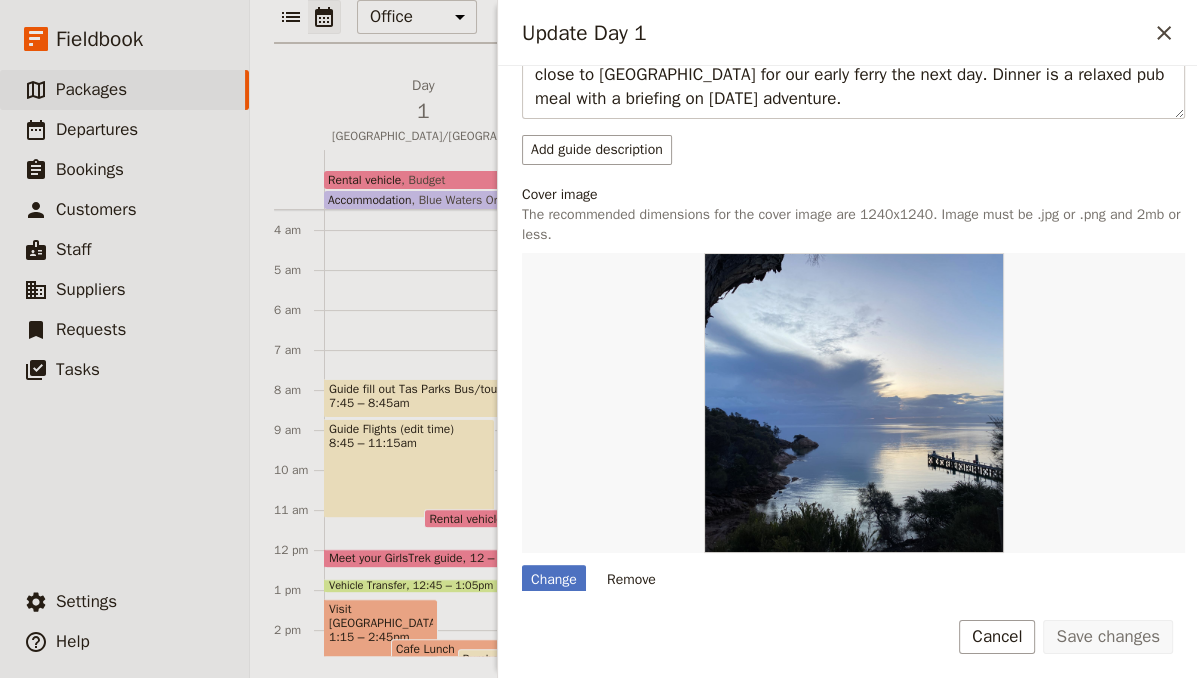 scroll, scrollTop: 800, scrollLeft: 0, axis: vertical 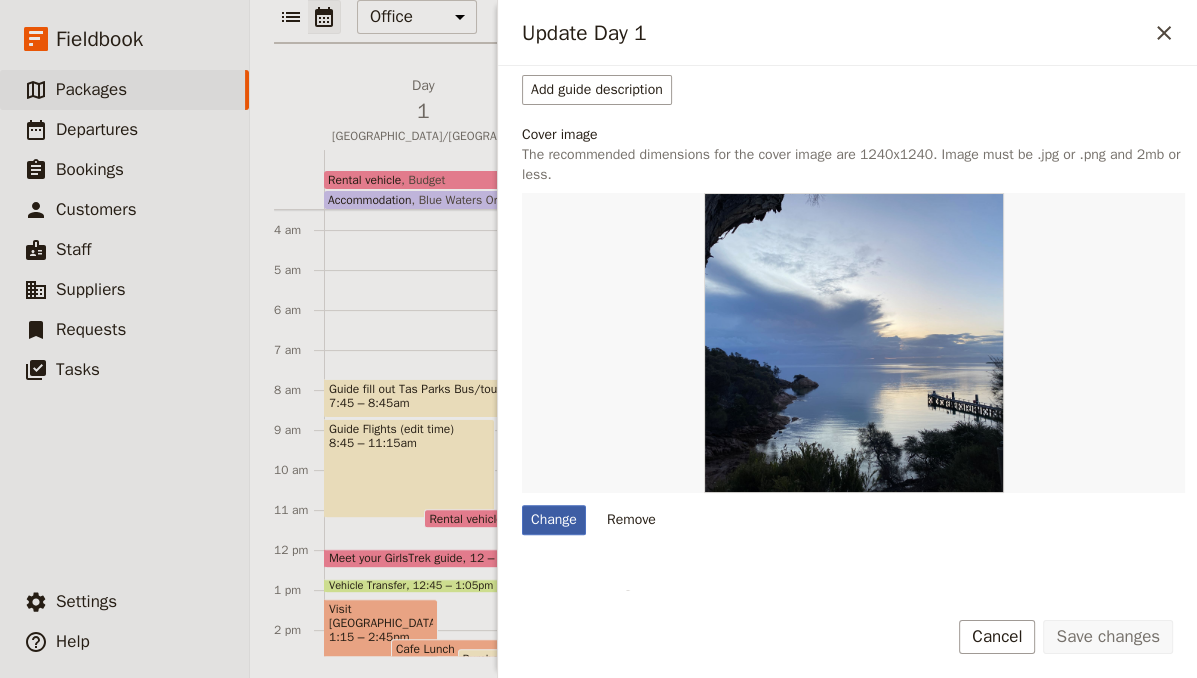 click on "Change" at bounding box center [554, 520] 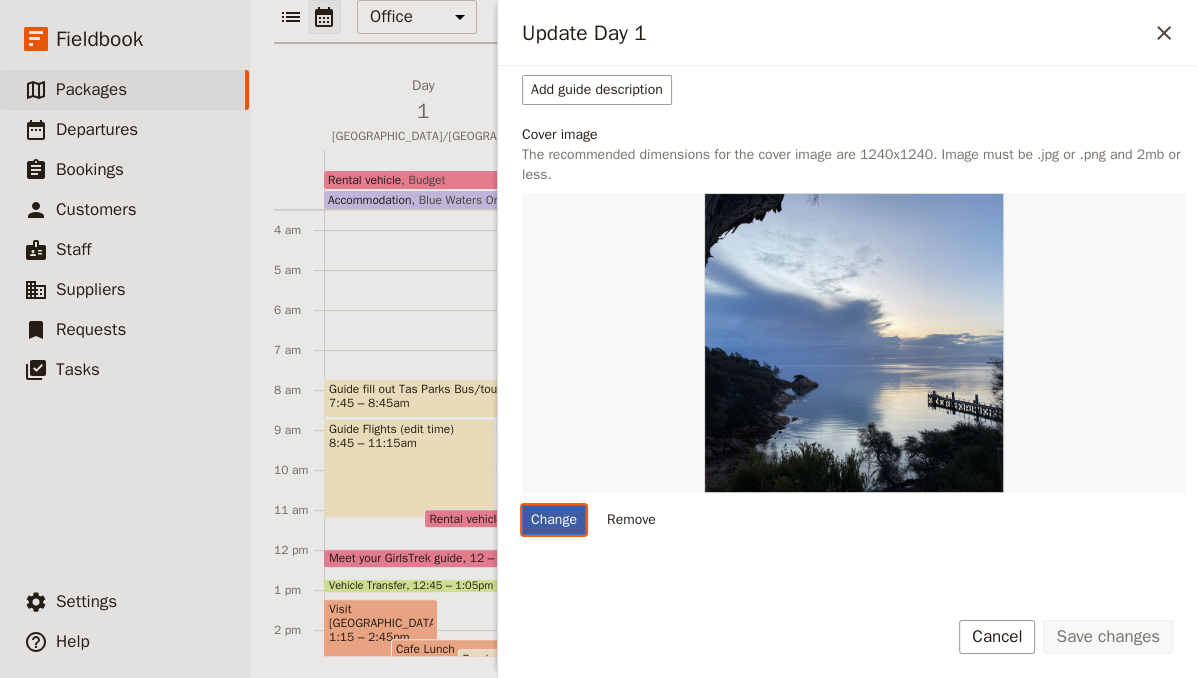click on "Change" at bounding box center [521, 504] 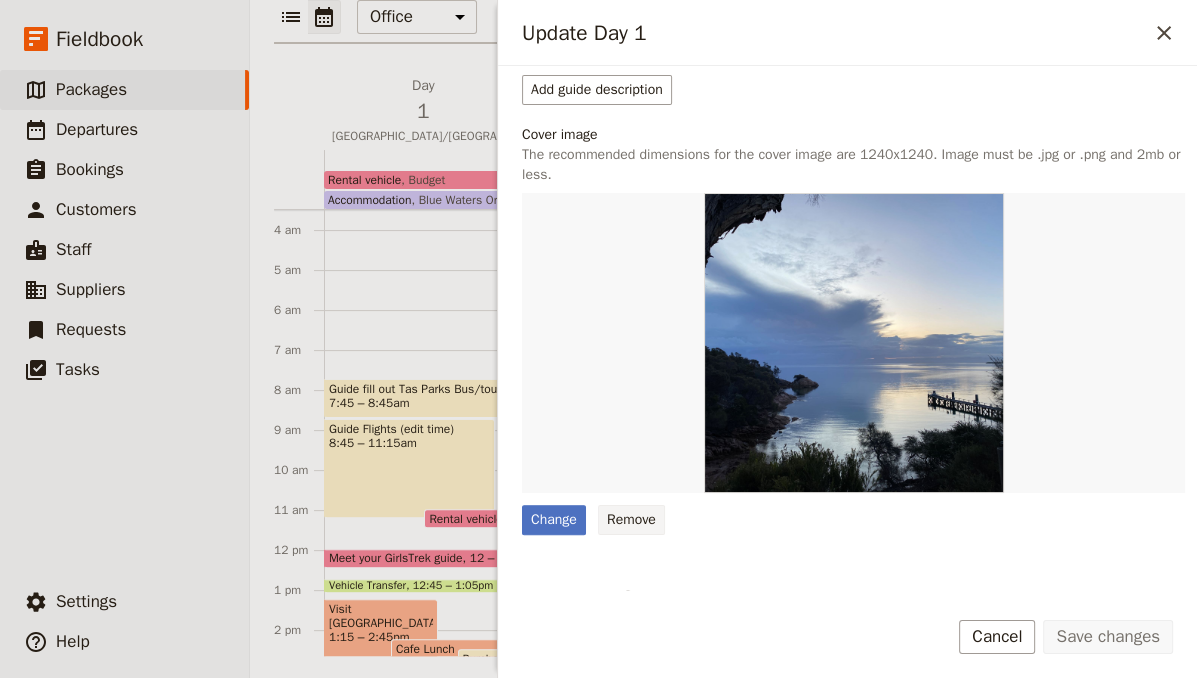 click on "Remove" at bounding box center (631, 520) 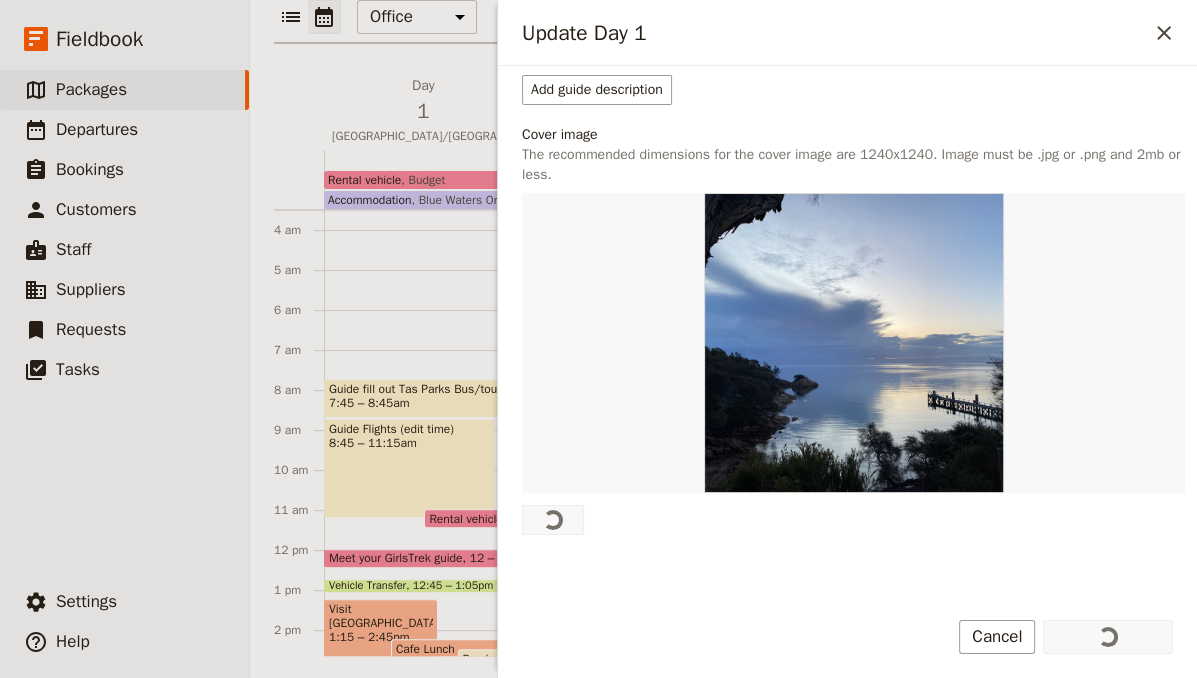 scroll, scrollTop: 0, scrollLeft: 0, axis: both 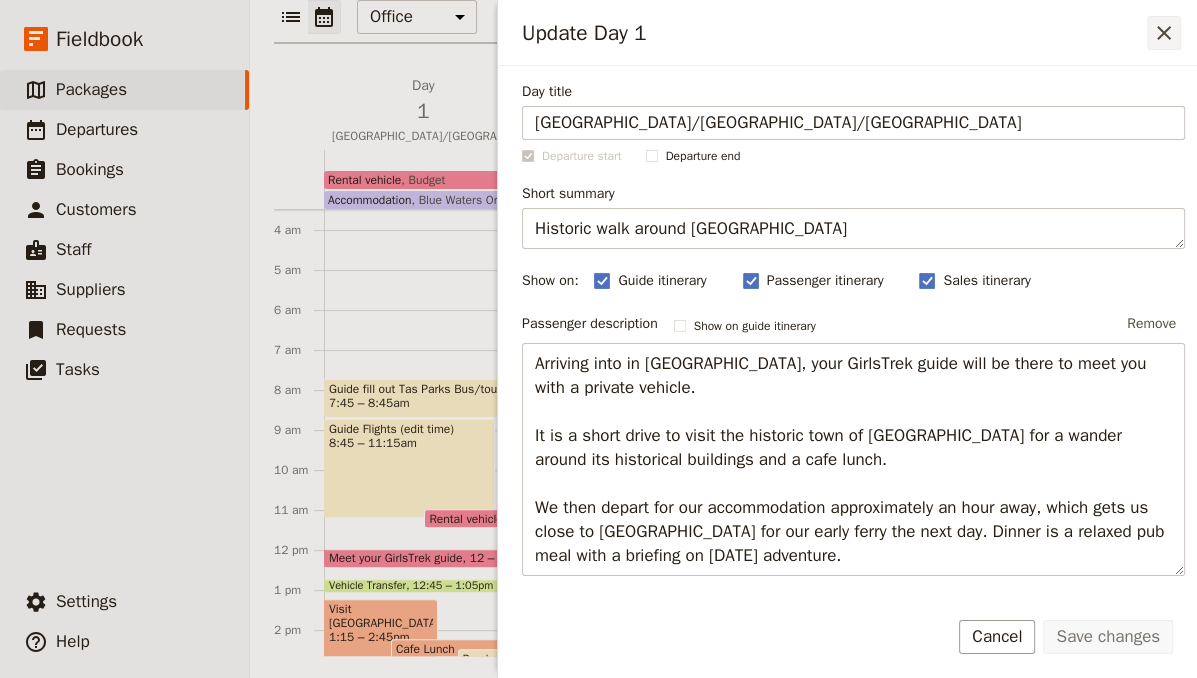 click 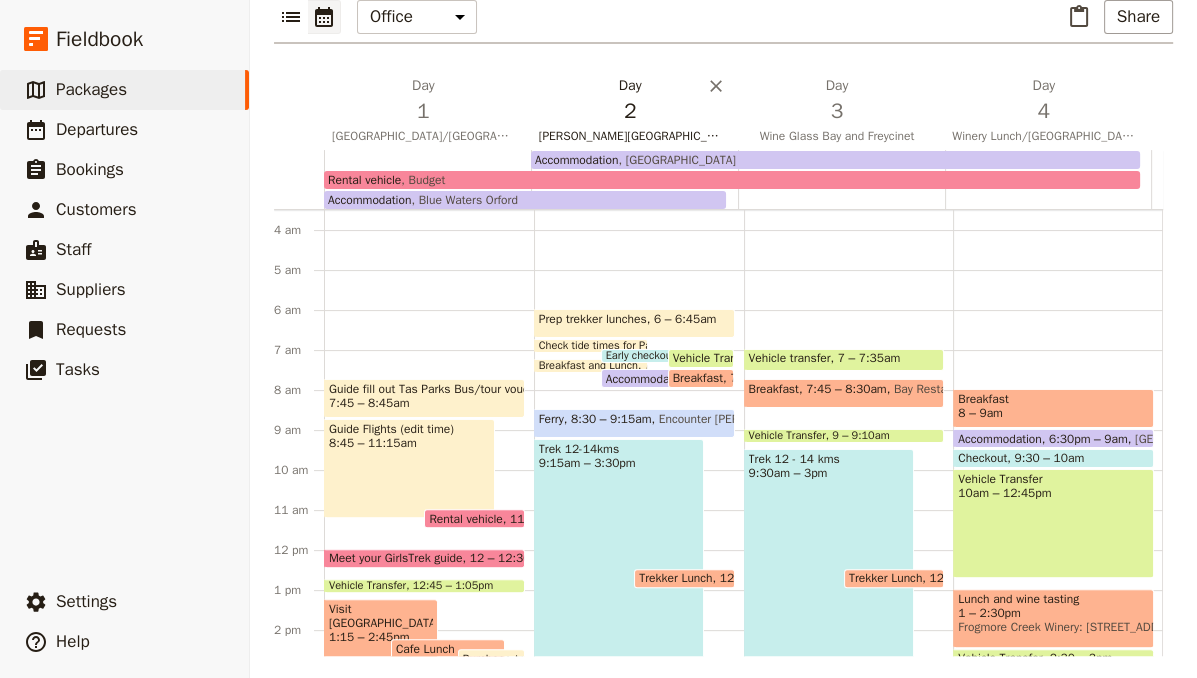 click on "2" at bounding box center [630, 111] 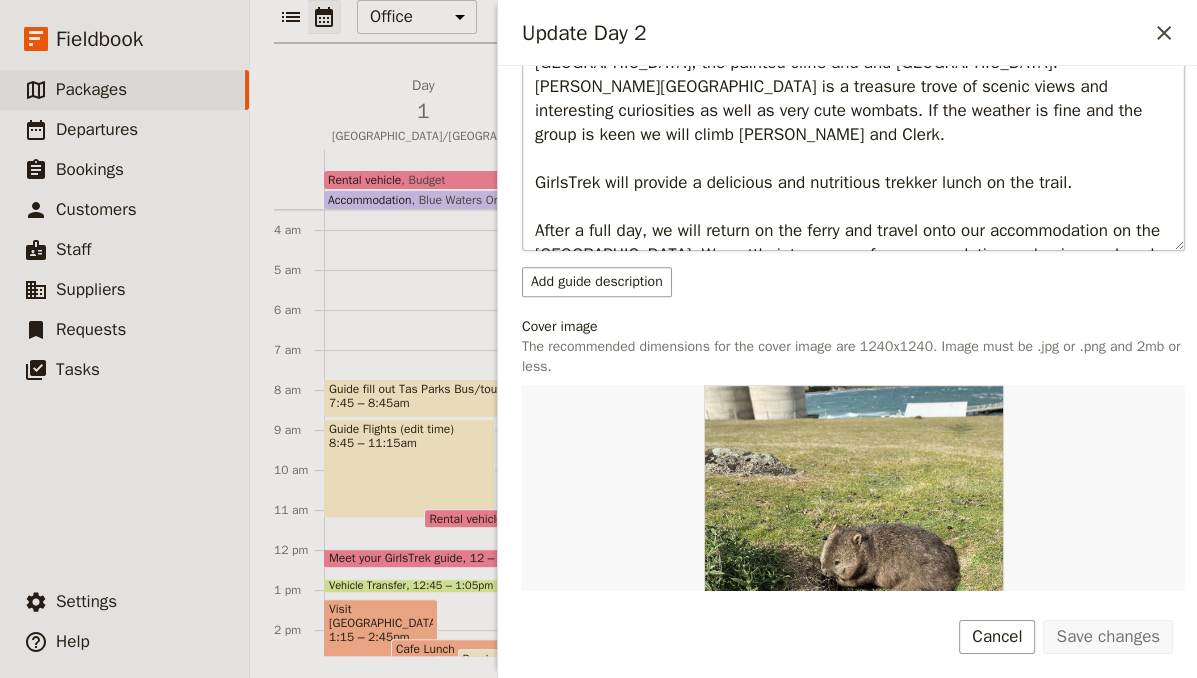 scroll, scrollTop: 1120, scrollLeft: 0, axis: vertical 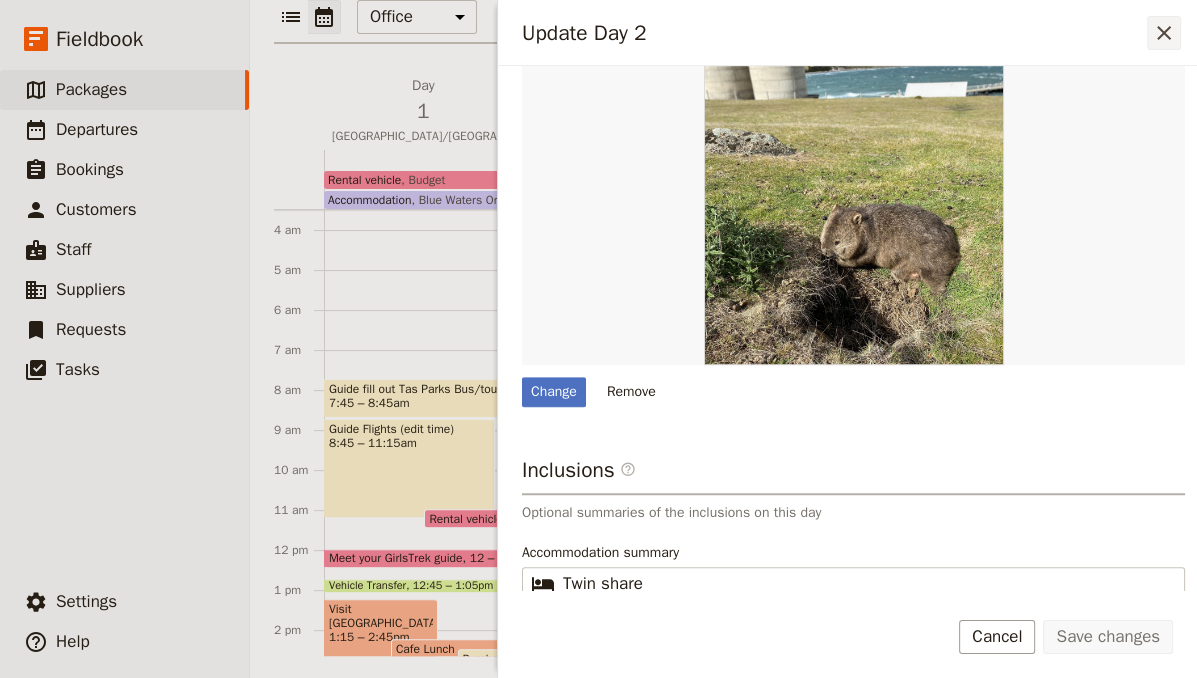 click 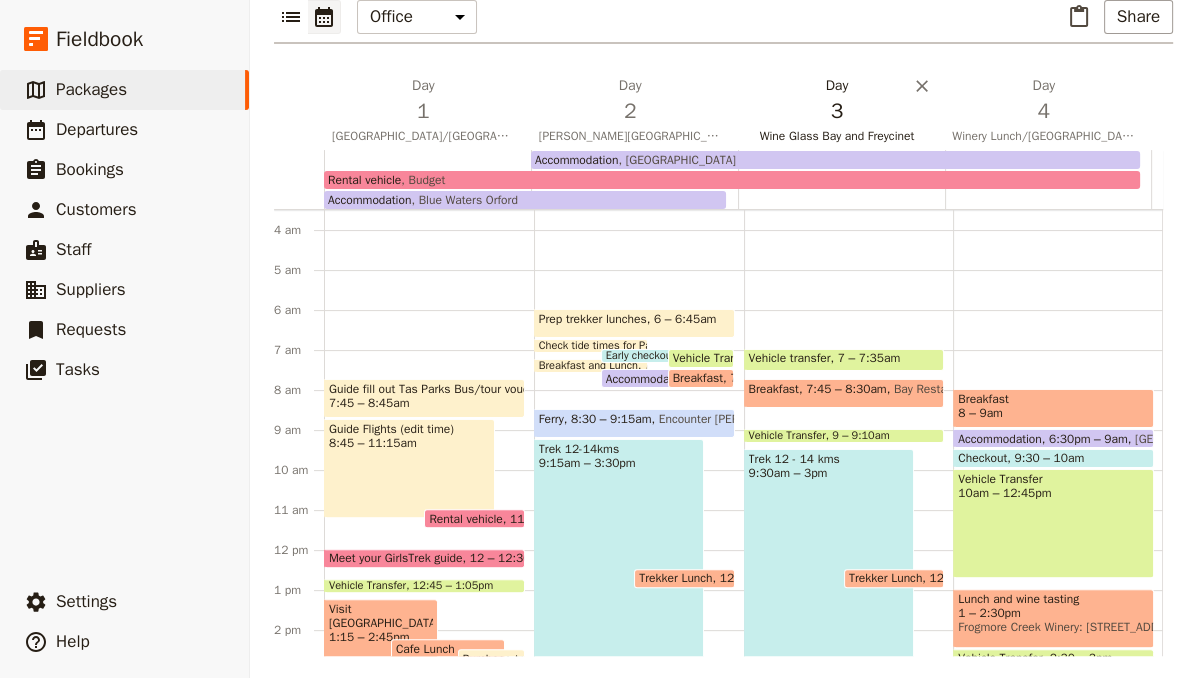 click on "3" at bounding box center (837, 111) 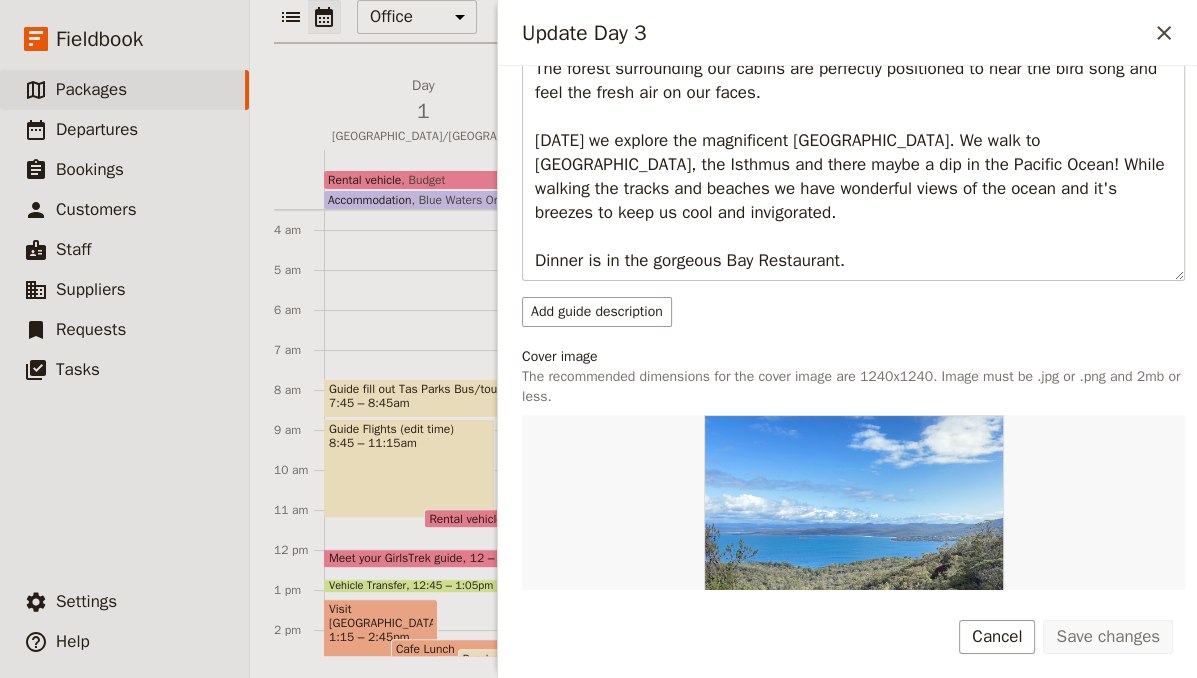 scroll, scrollTop: 800, scrollLeft: 0, axis: vertical 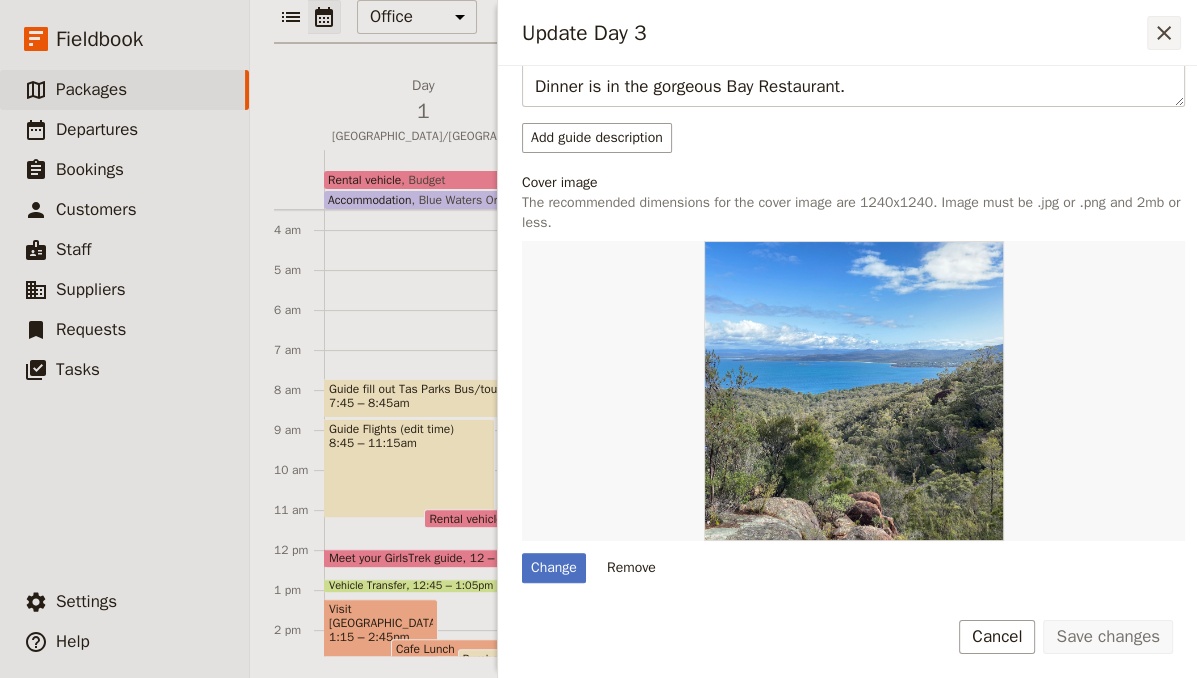 click 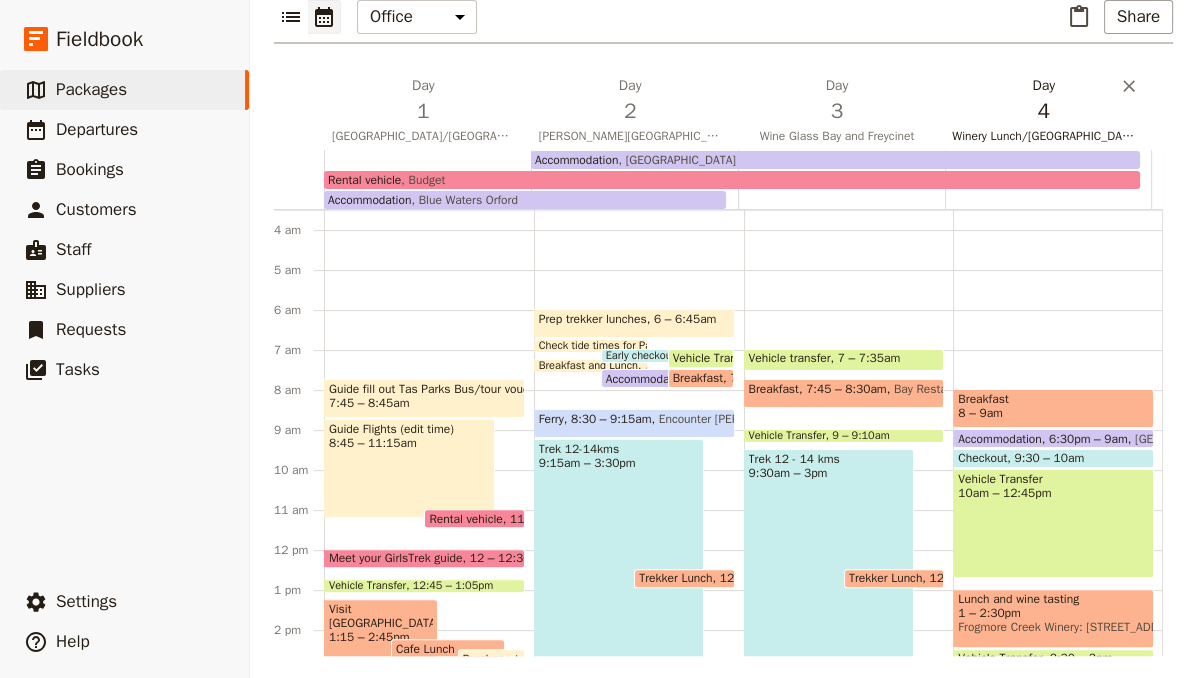 click on "4" at bounding box center [1043, 111] 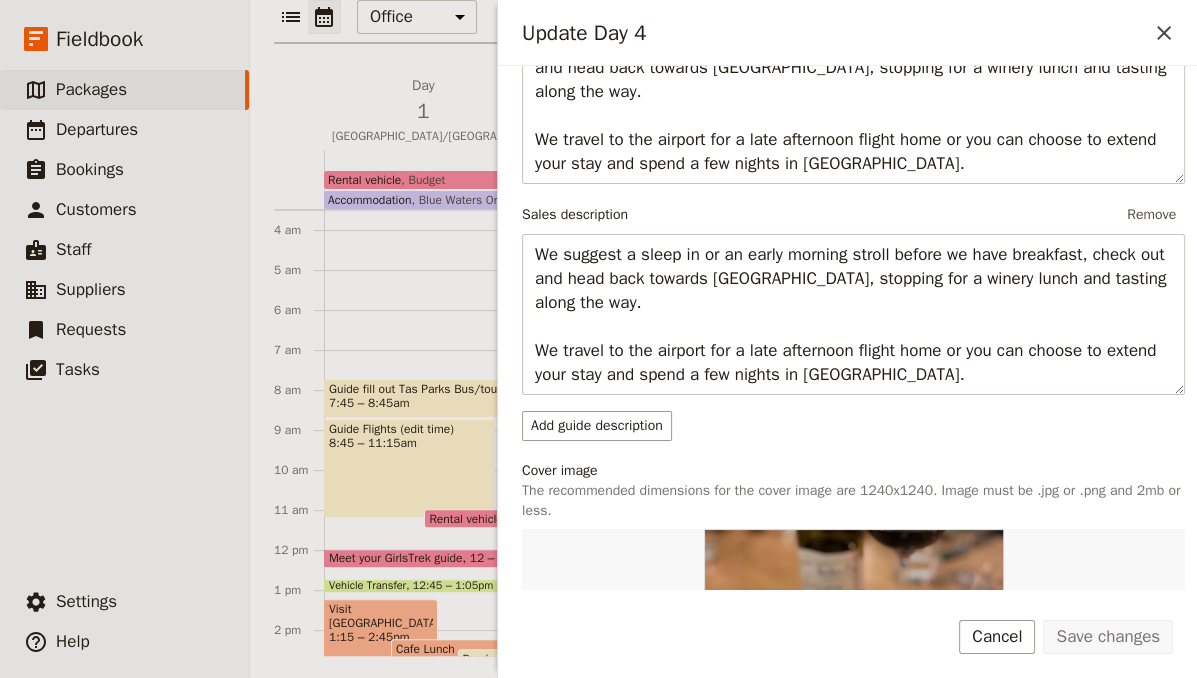 scroll, scrollTop: 720, scrollLeft: 0, axis: vertical 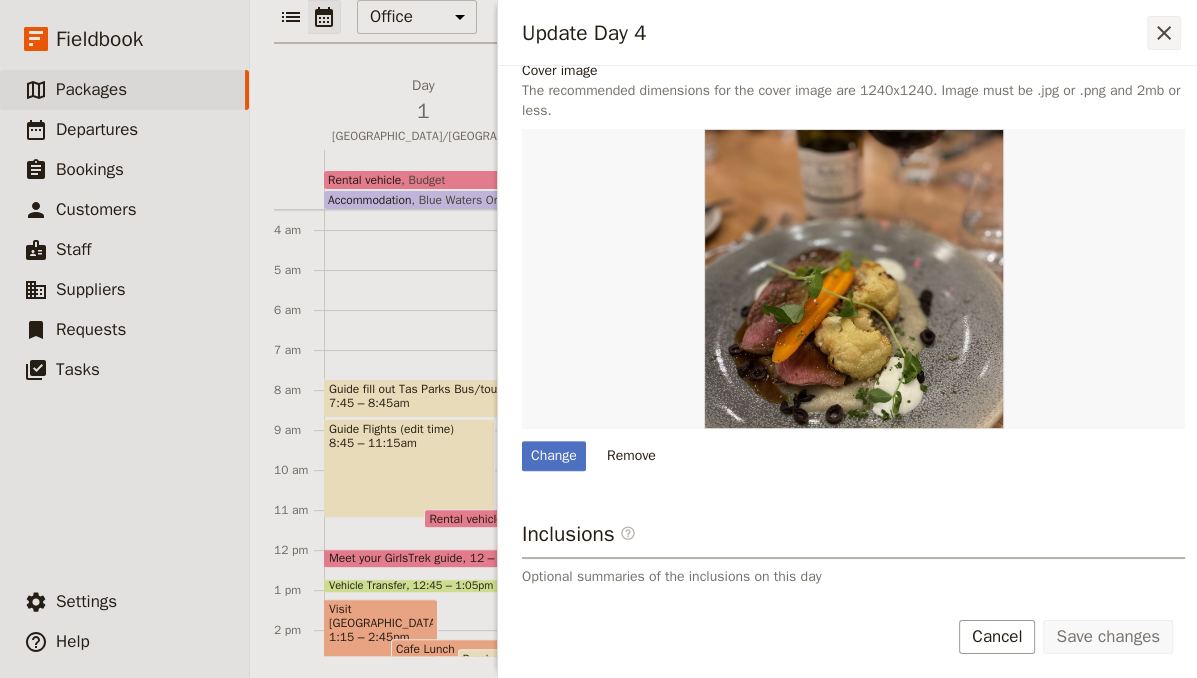 click 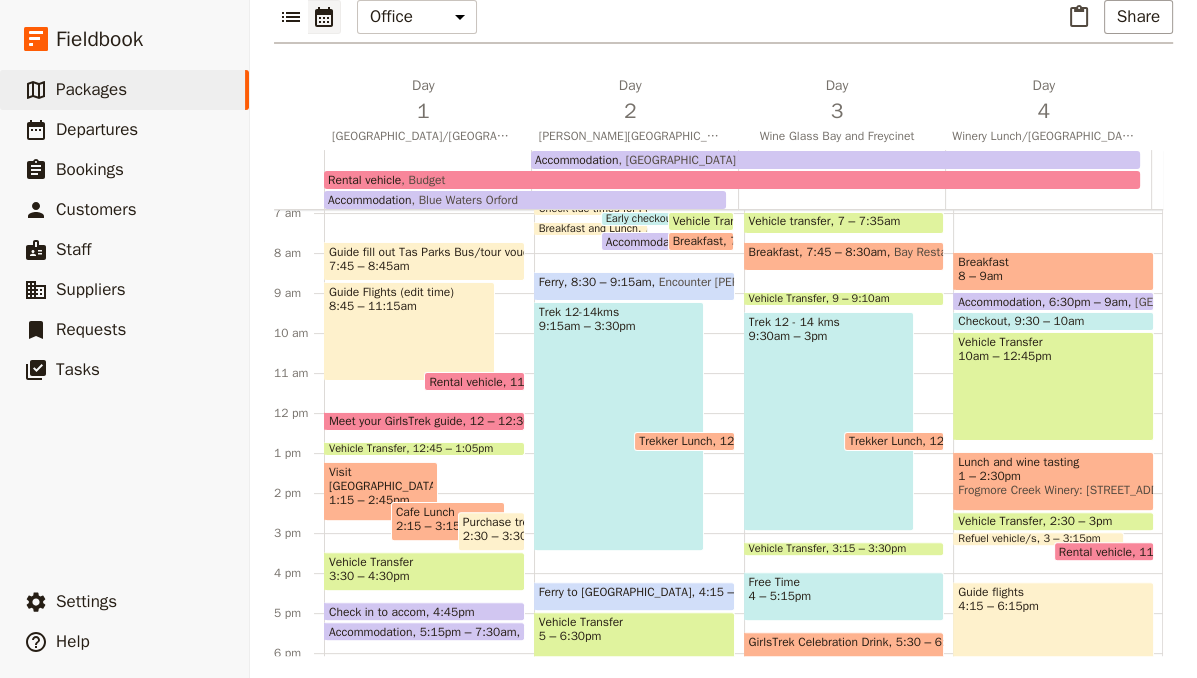 scroll, scrollTop: 300, scrollLeft: 0, axis: vertical 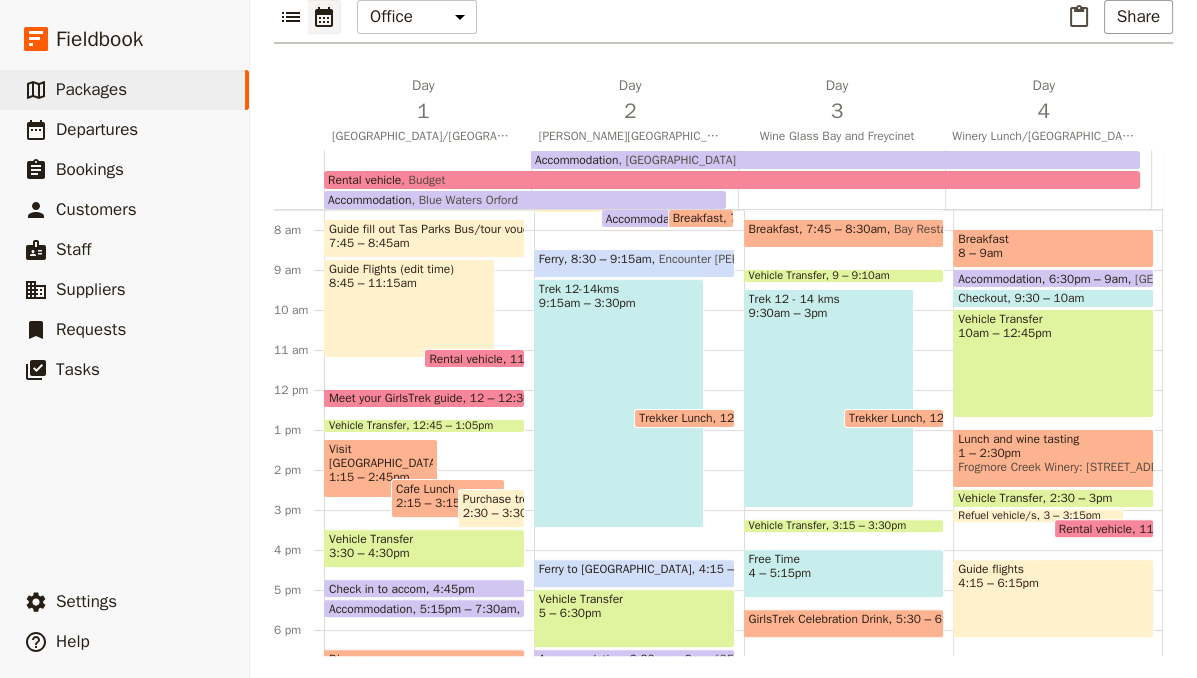 click on "Vehicle Transfer" at bounding box center [424, 539] 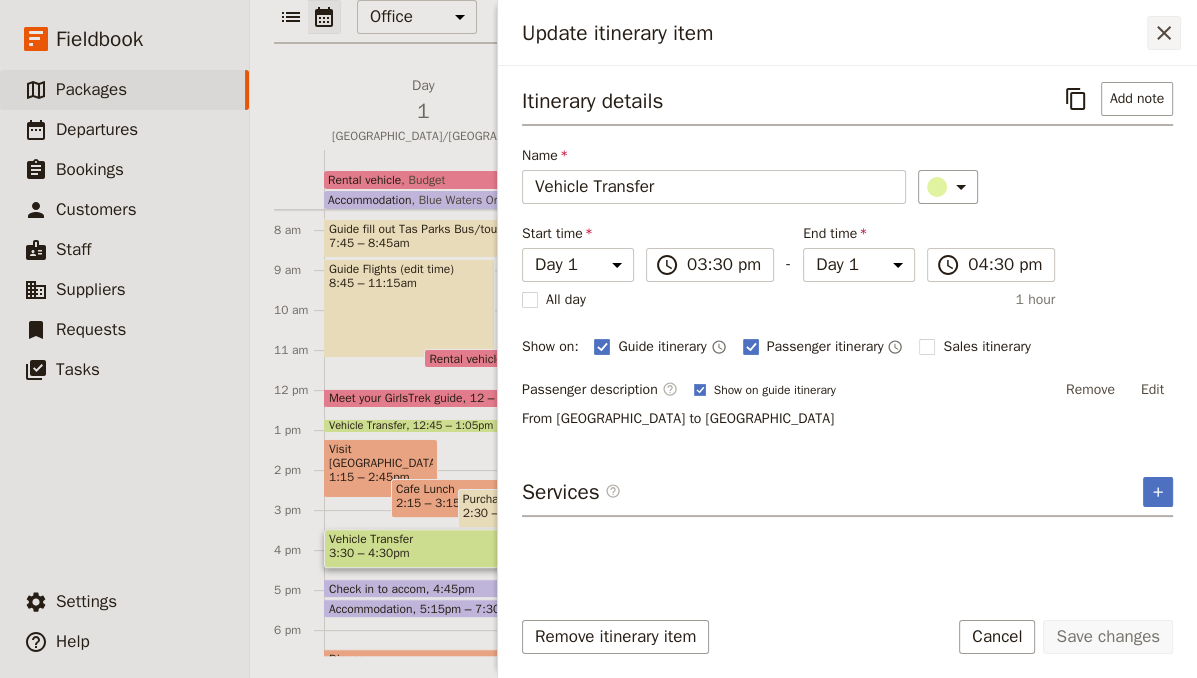 click 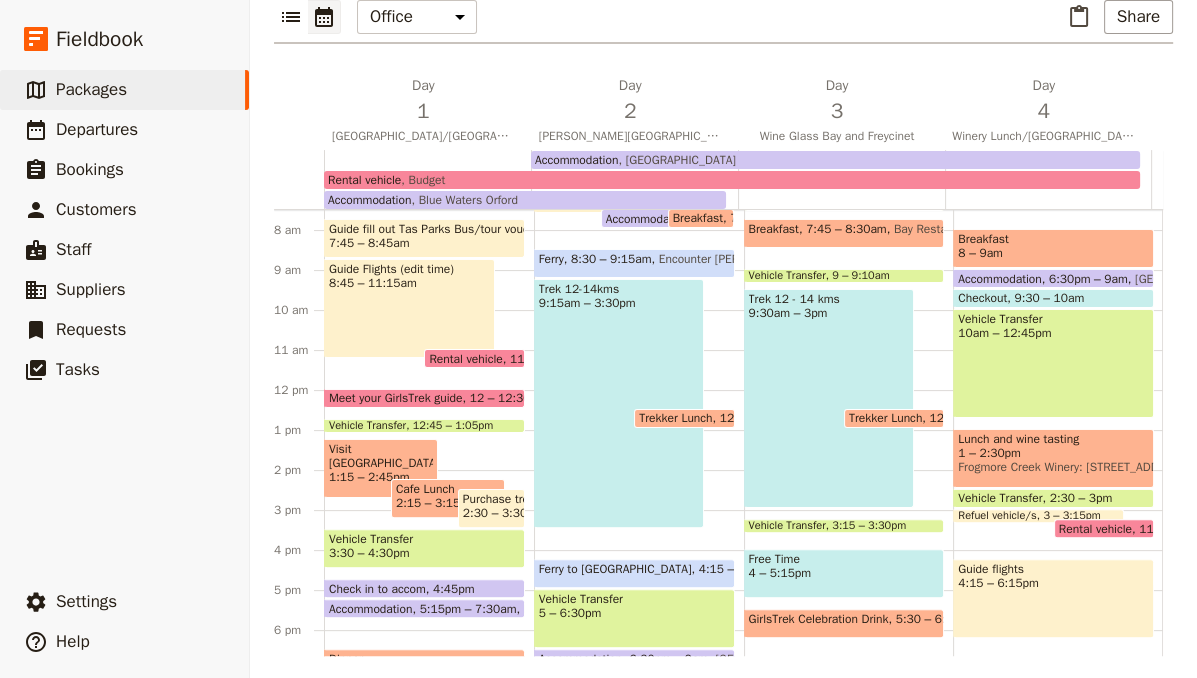 click on "Meet your GirlsTrek guide" at bounding box center [399, 398] 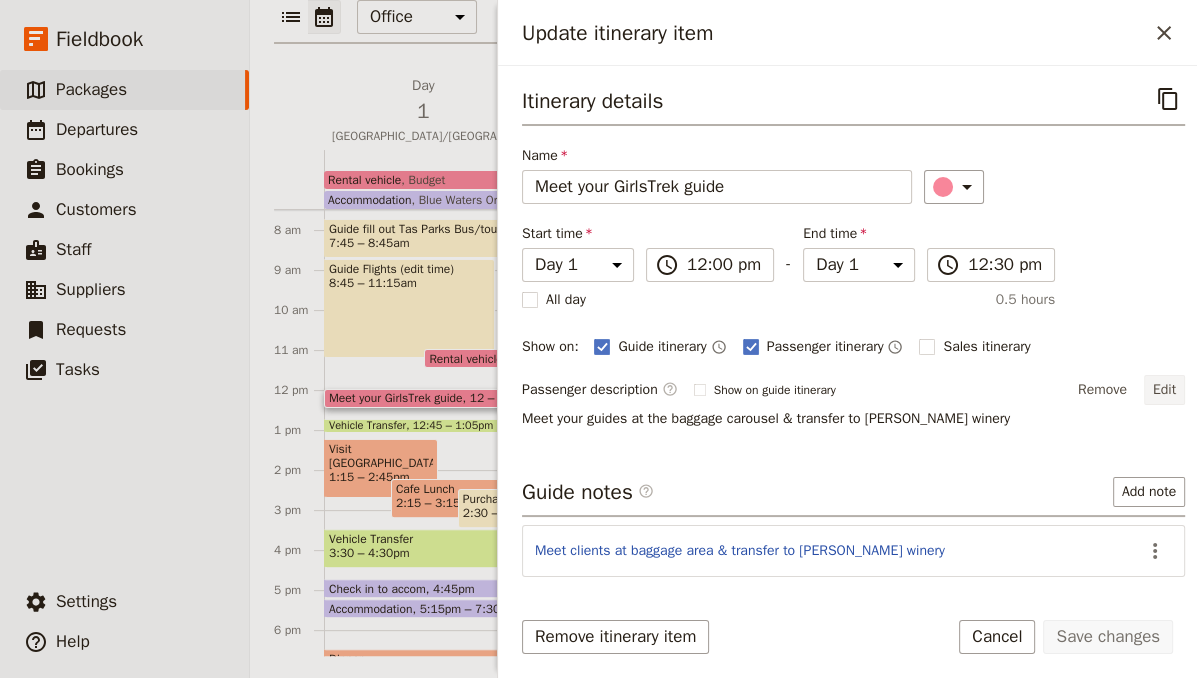 click on "Edit" at bounding box center (1164, 390) 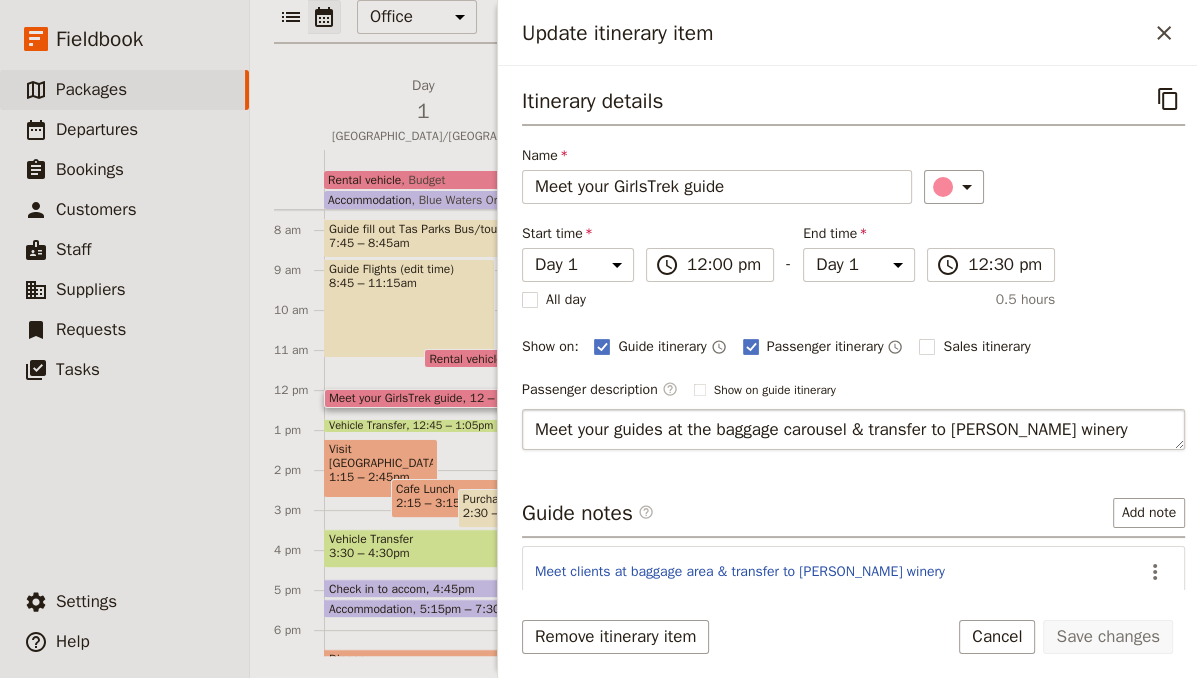 drag, startPoint x: 1084, startPoint y: 422, endPoint x: 853, endPoint y: 436, distance: 231.42386 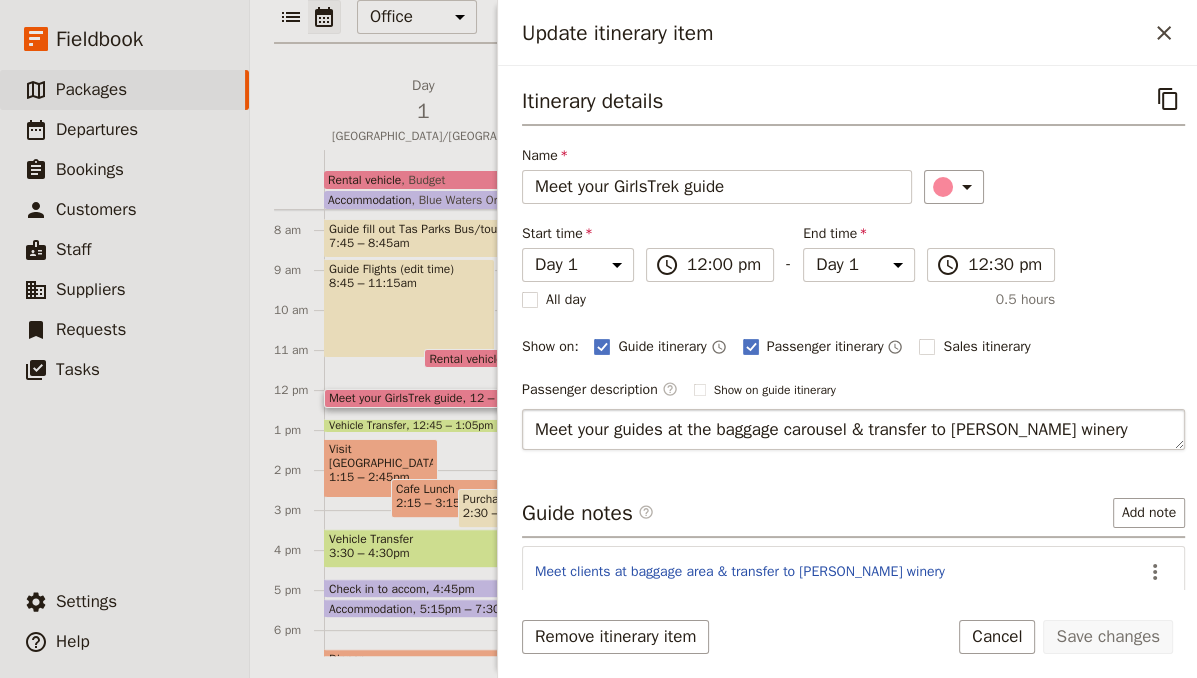 click on "Meet your guides at the baggage carousel & transfer to [PERSON_NAME] winery" at bounding box center (853, 429) 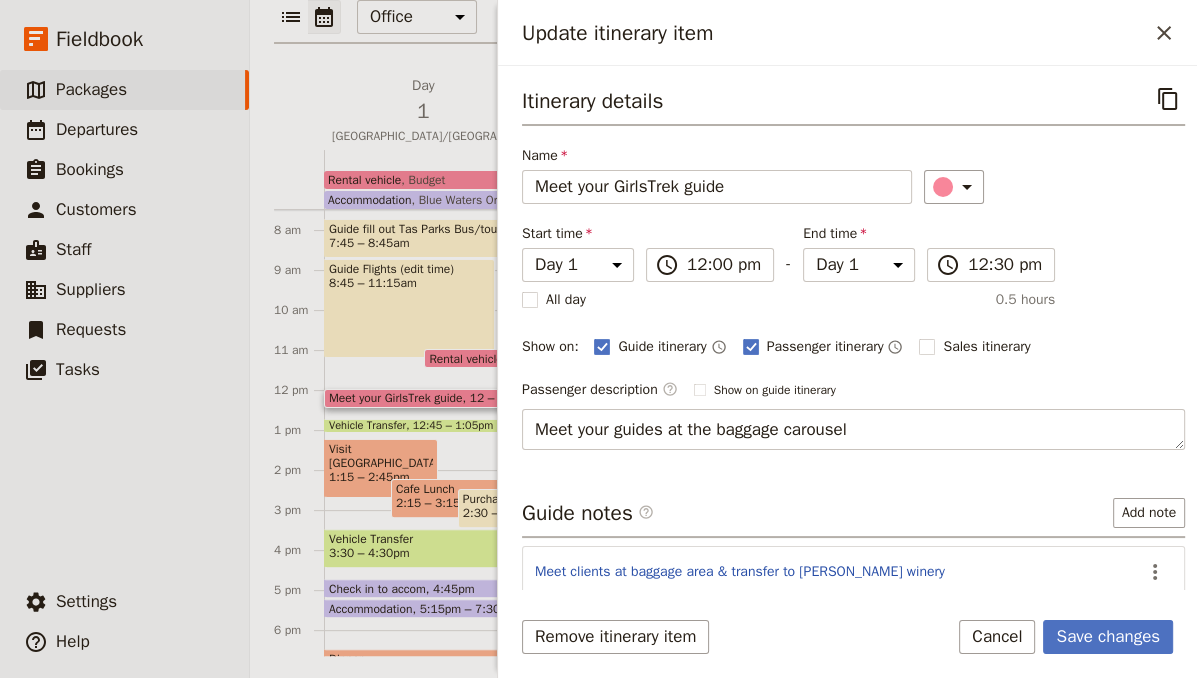 click on "Itinerary details ​ Name Meet your GirlsTrek guide ​ Start time Day 1 Day 2 Day 3 Day 4 12:00 ​ 12:00 pm - End time Day 1 Day 2 Day 3 Day 4 12:30 ​ 12:30 pm All day 0.5 hours Show on: Guide itinerary ​ Passenger itinerary ​ Sales itinerary ​ Passenger description ​ Show on guide itinerary Edit Meet your guides at the baggage carousel Guide notes ​ Add note Meet clients at baggage area & transfer to [PERSON_NAME] winery ​ Services ​ ​" at bounding box center [853, 335] 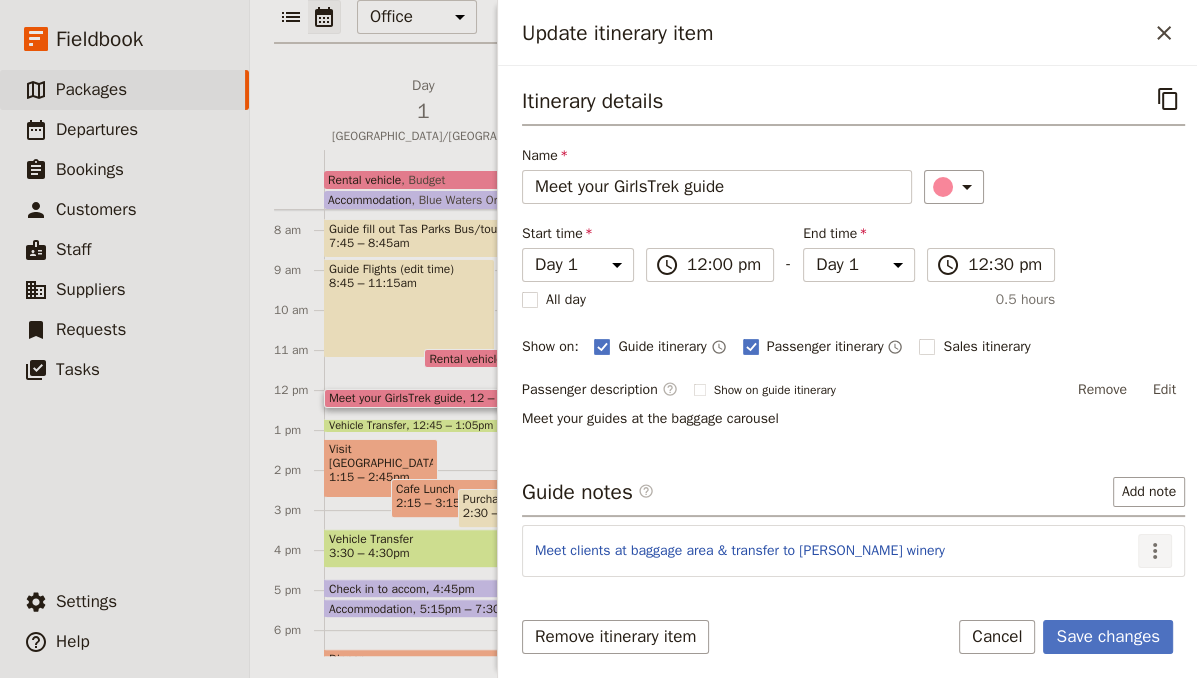 click 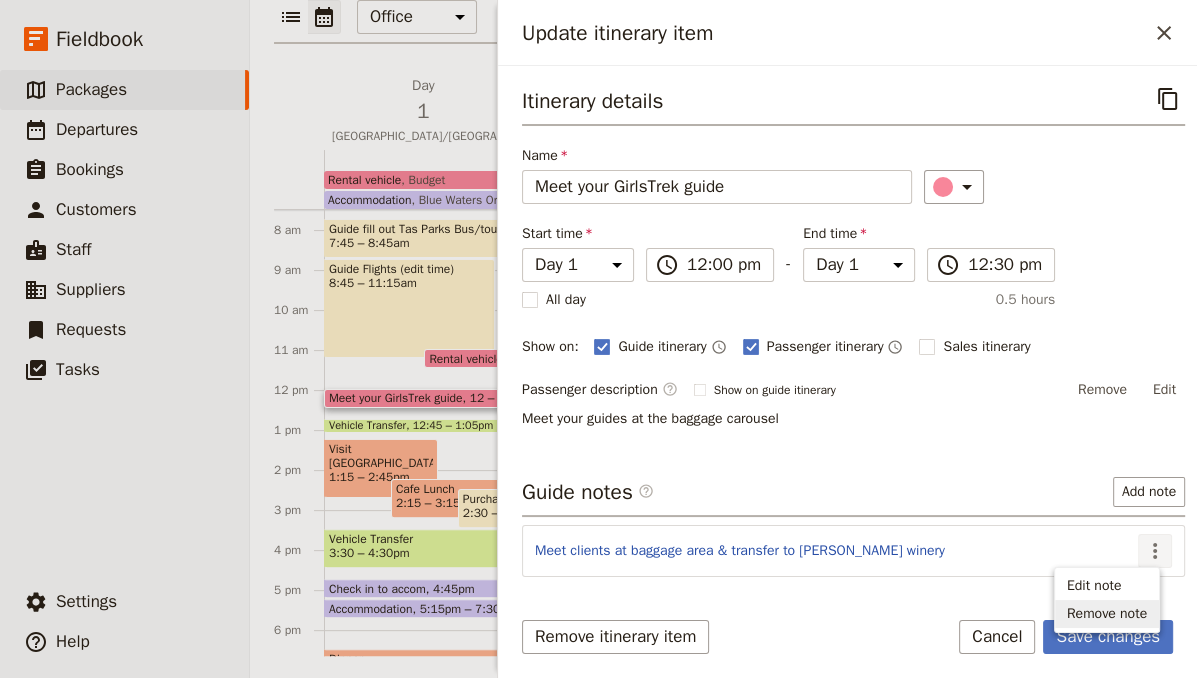 click on "Remove note" at bounding box center [1107, 614] 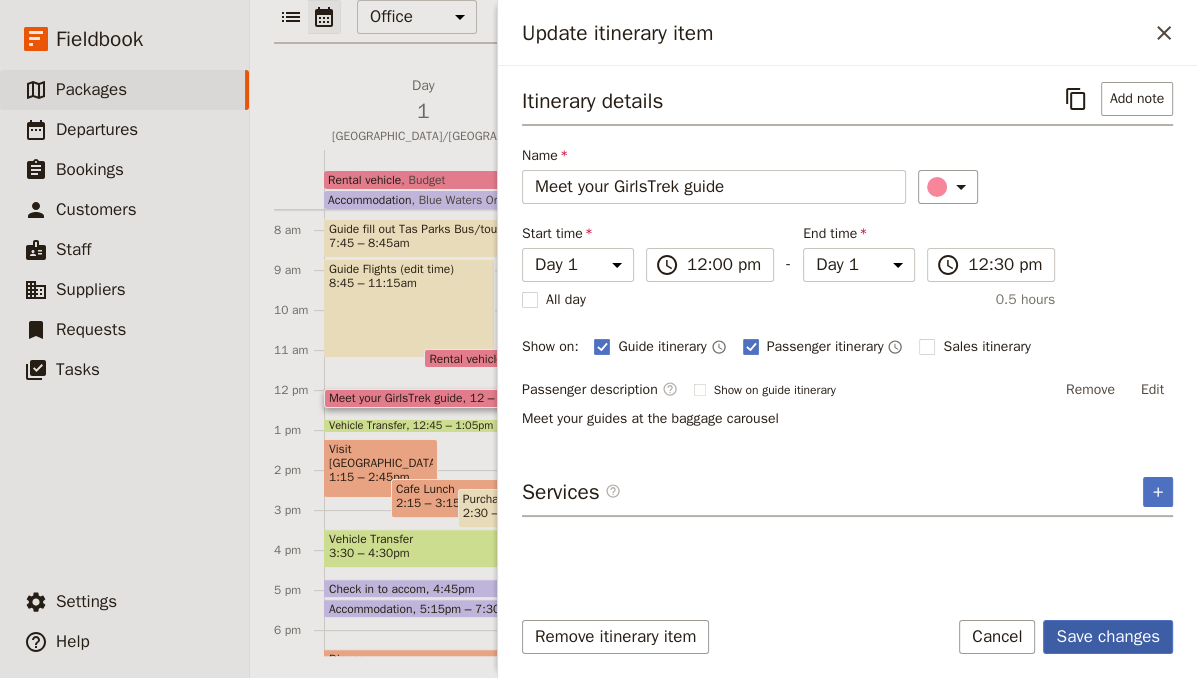 click on "Save changes" at bounding box center (1108, 637) 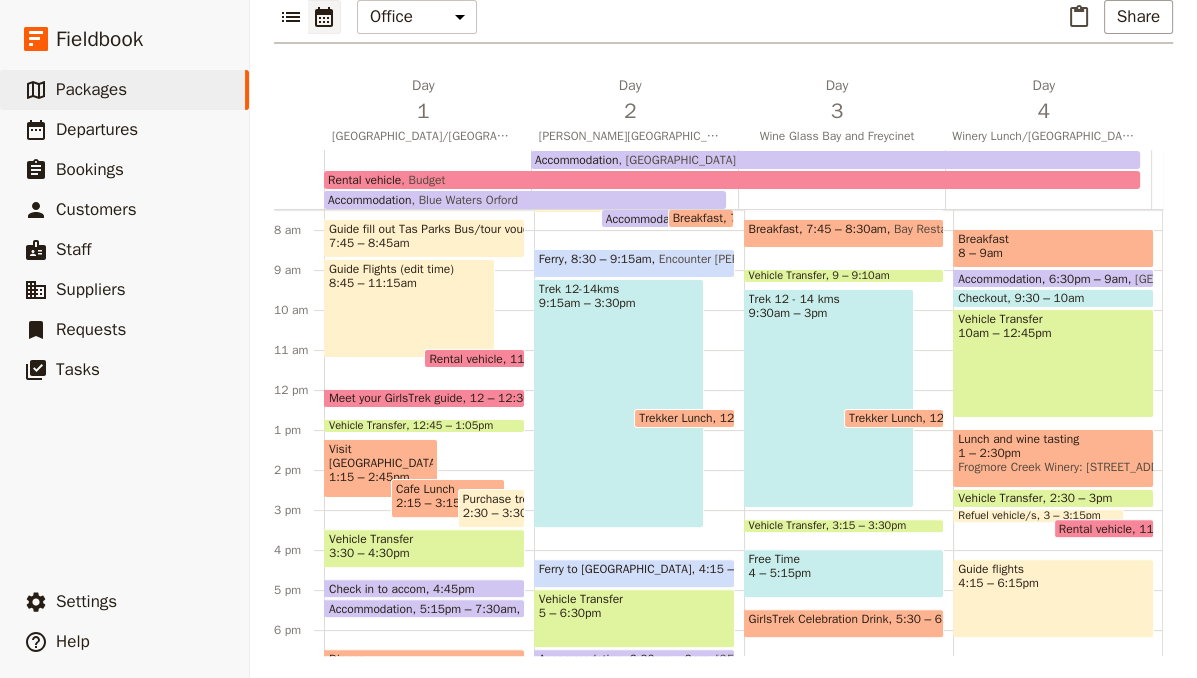 click on "Guide Flights (edit time) 8:45 – 11:15am" at bounding box center (409, 308) 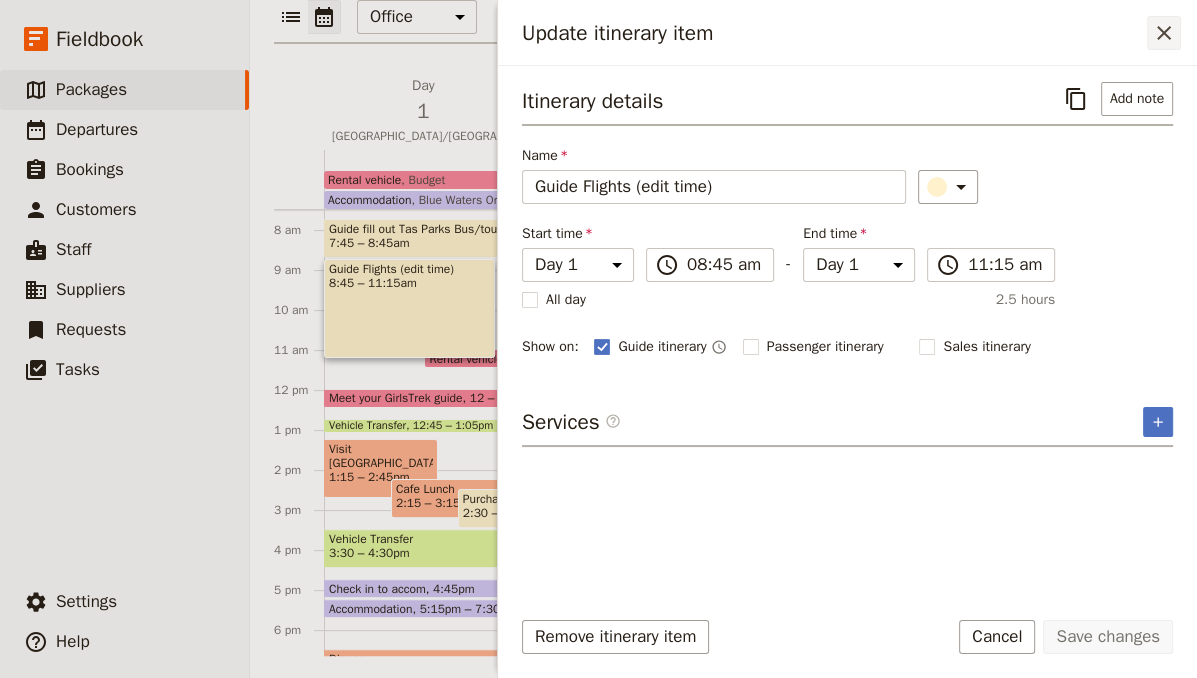click 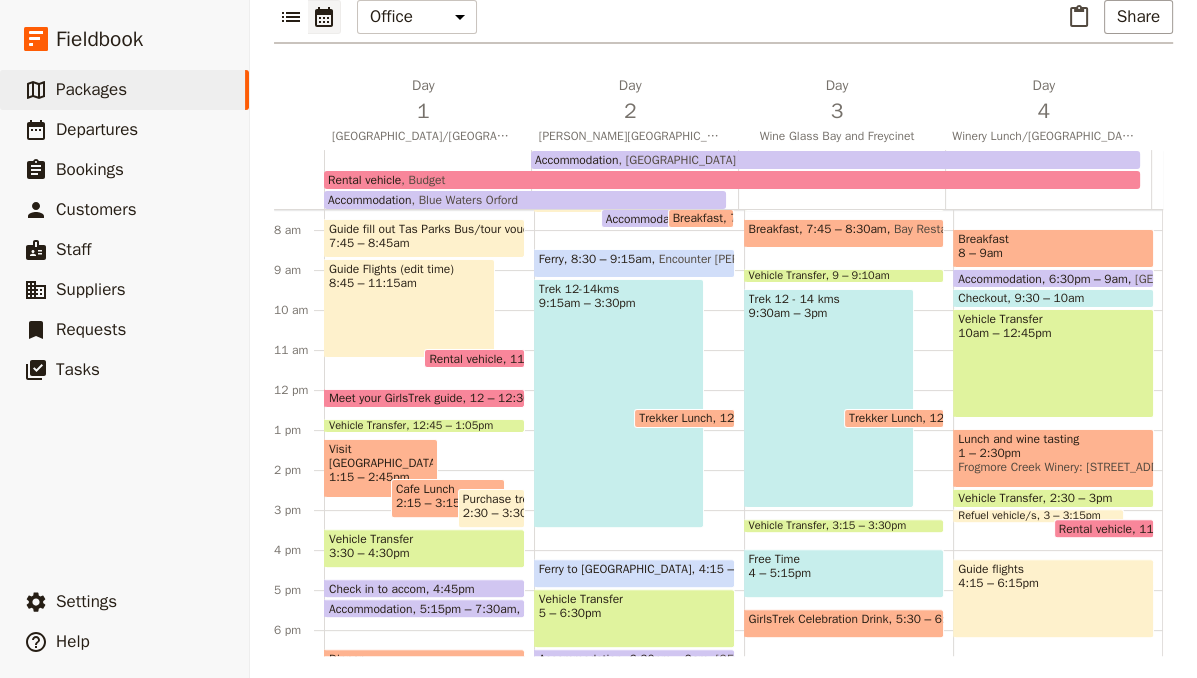 click on "1:15 – 2:45pm" at bounding box center [381, 477] 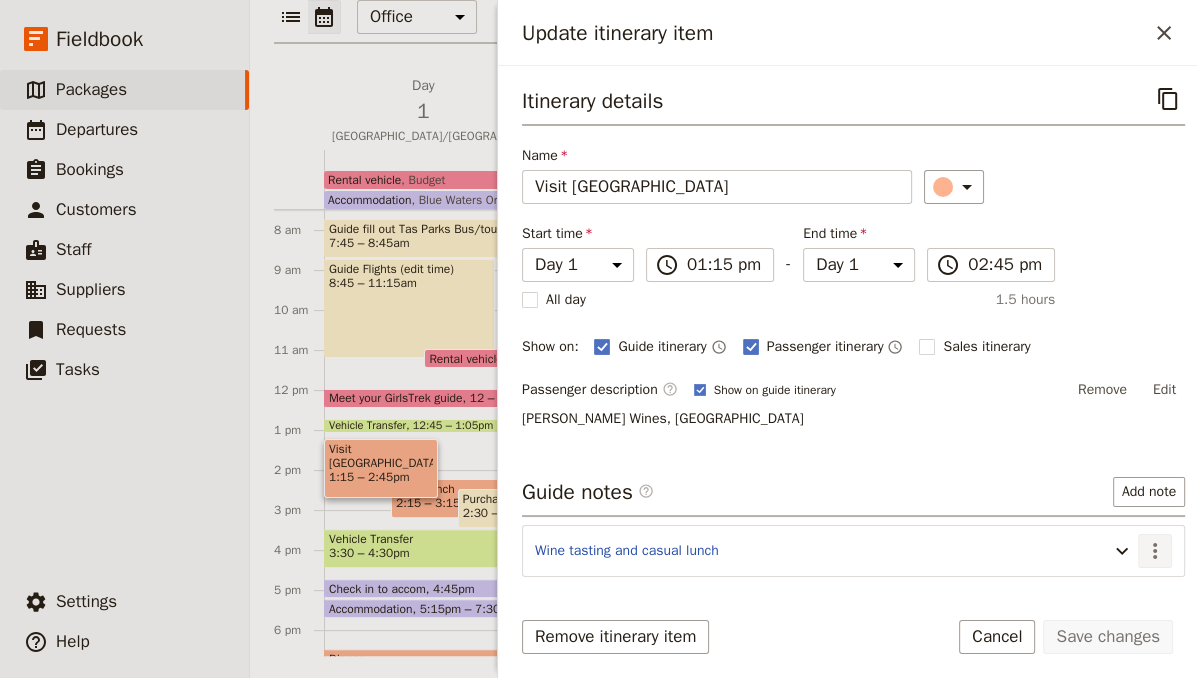 click 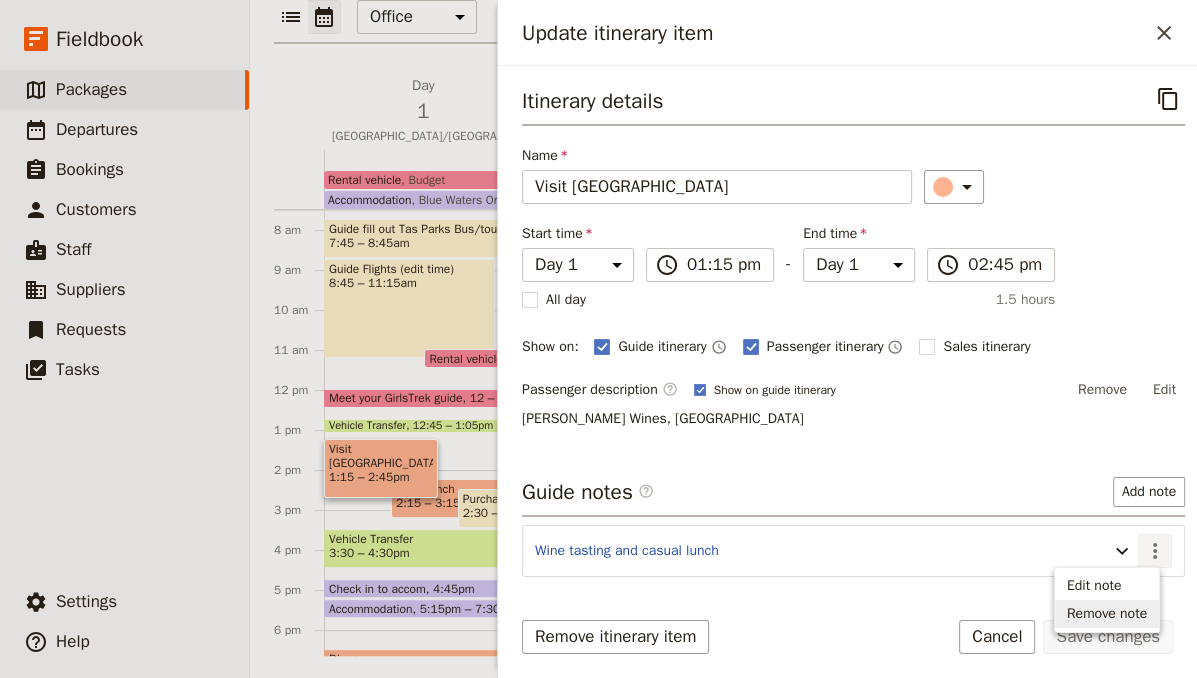 click on "Remove note" at bounding box center (1107, 614) 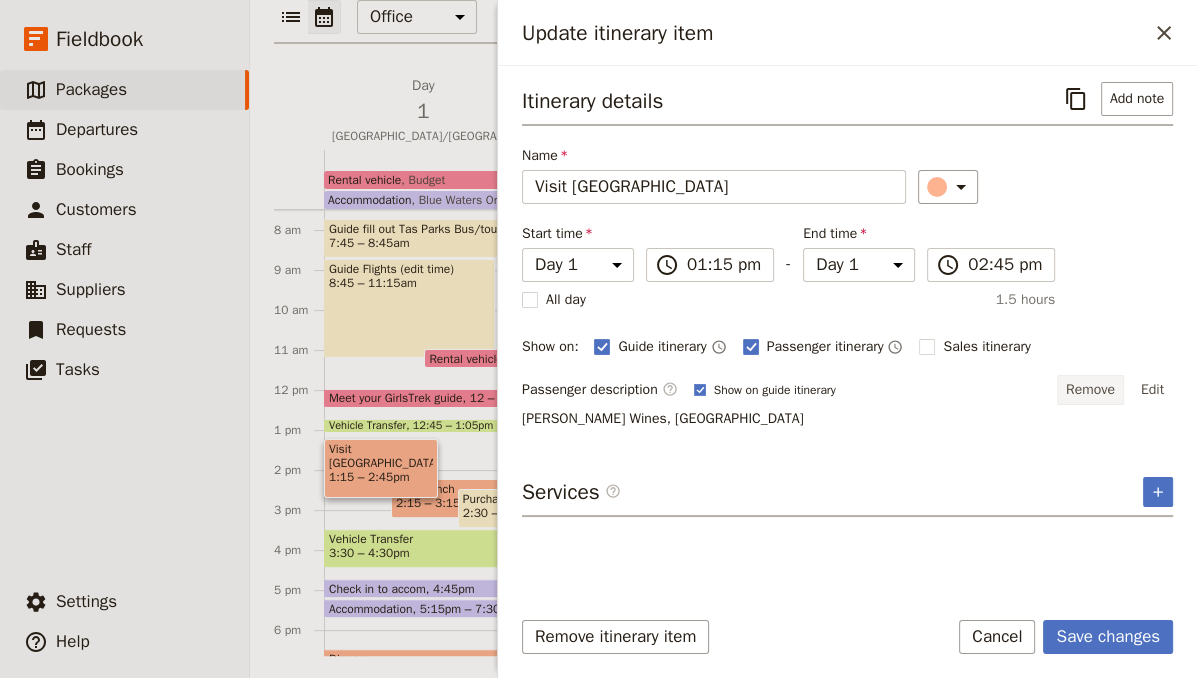 click on "Remove" at bounding box center [1090, 390] 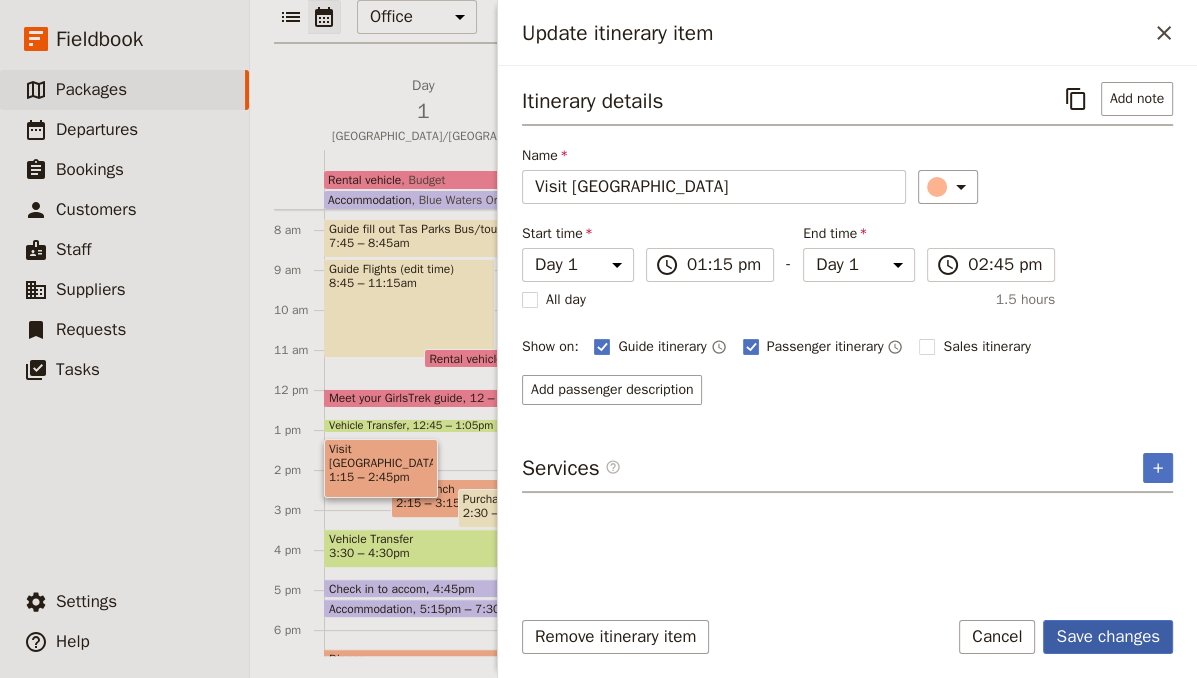 click on "Save changes" at bounding box center [1108, 637] 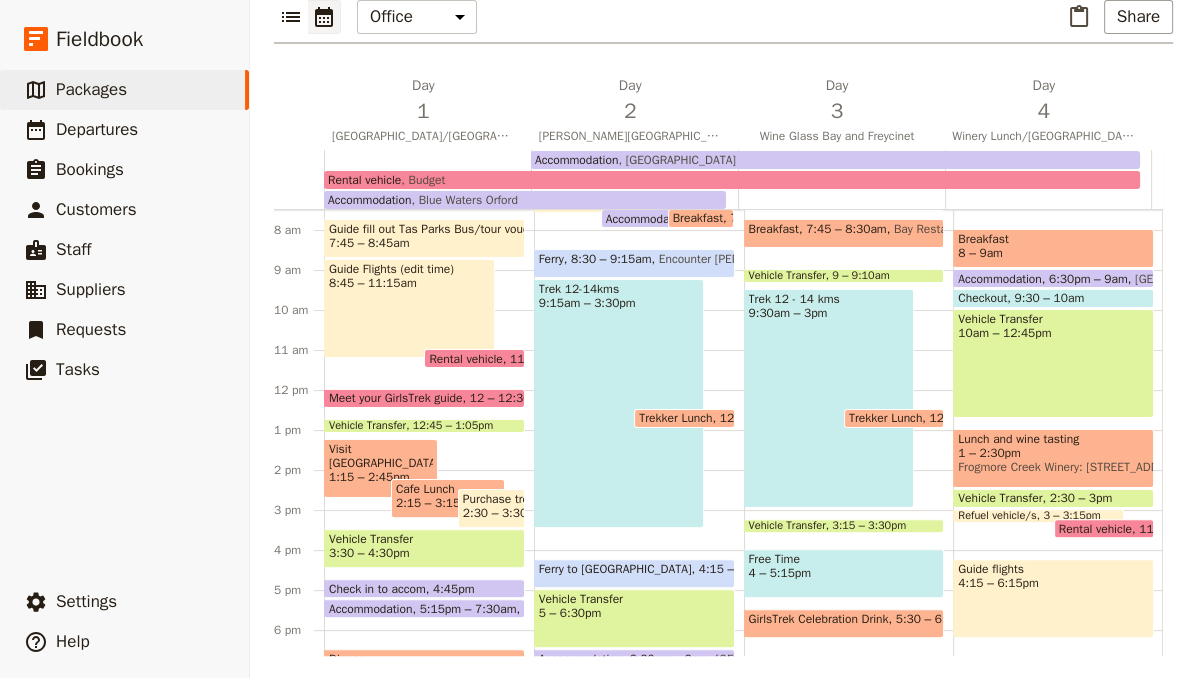 click on "3:30 – 4:30pm" at bounding box center [424, 553] 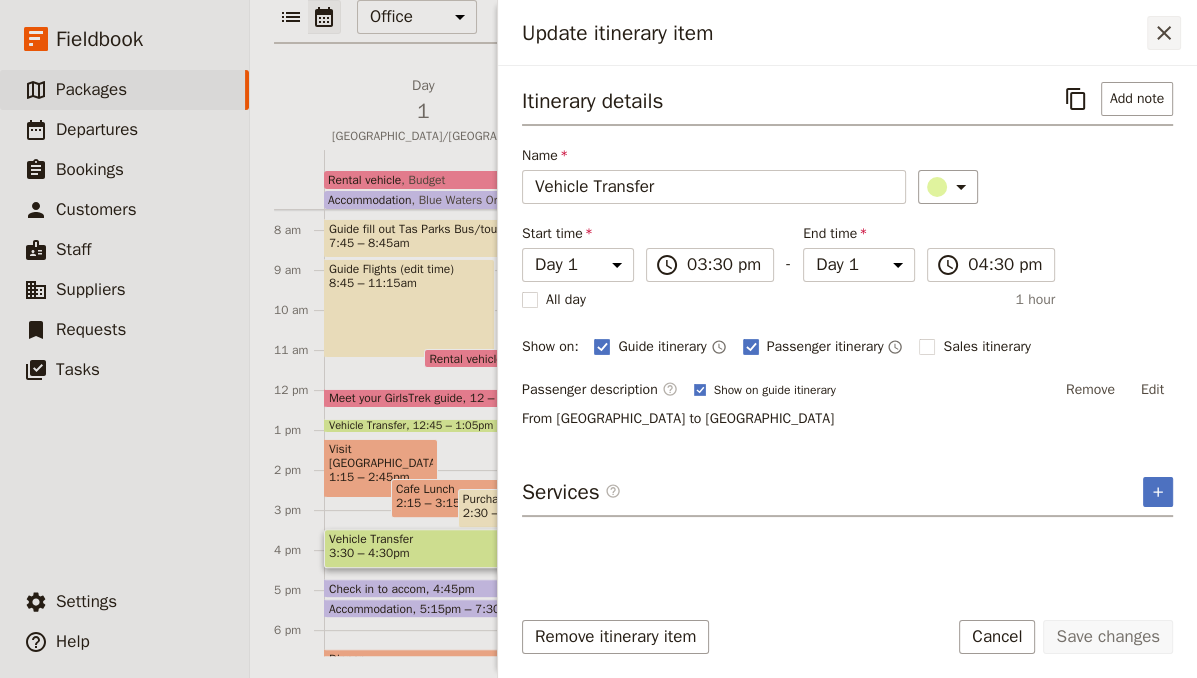 click 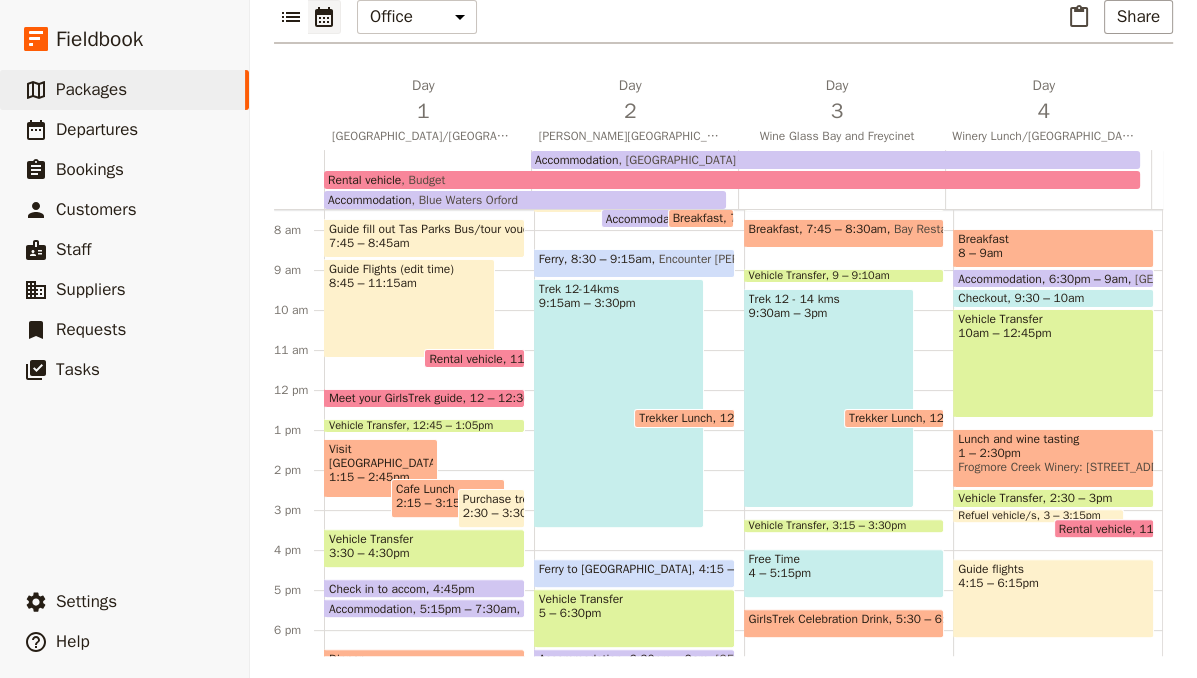 click on "4:45pm" at bounding box center [453, 588] 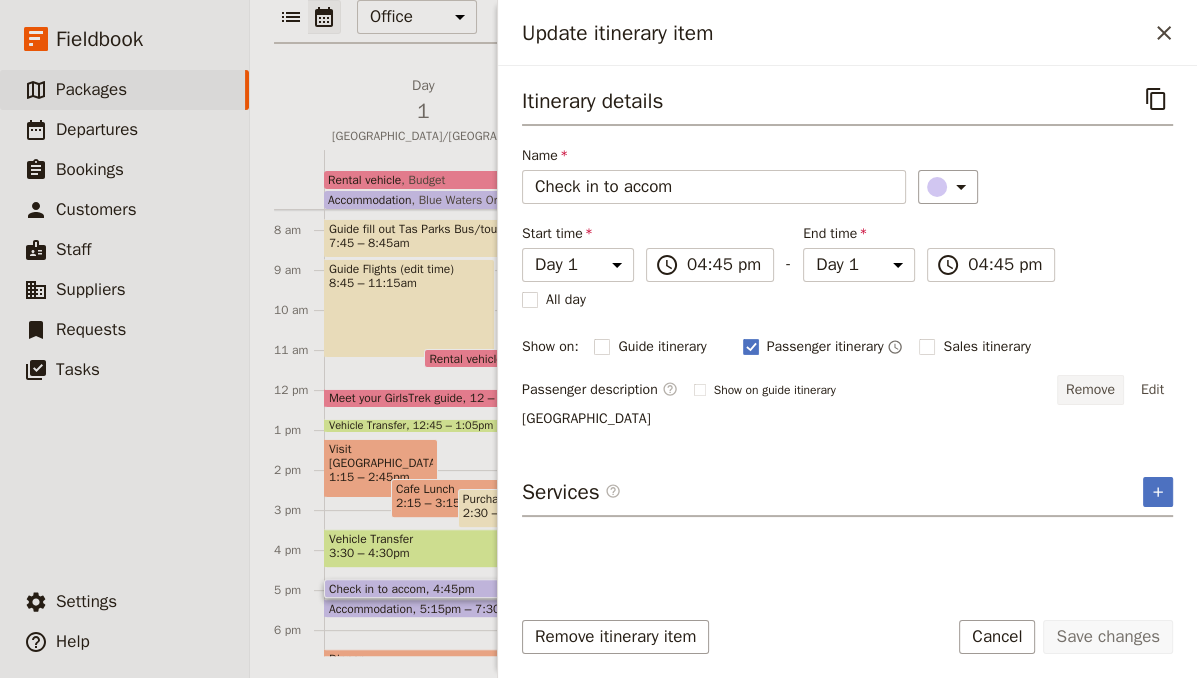 click on "Remove" at bounding box center (1090, 390) 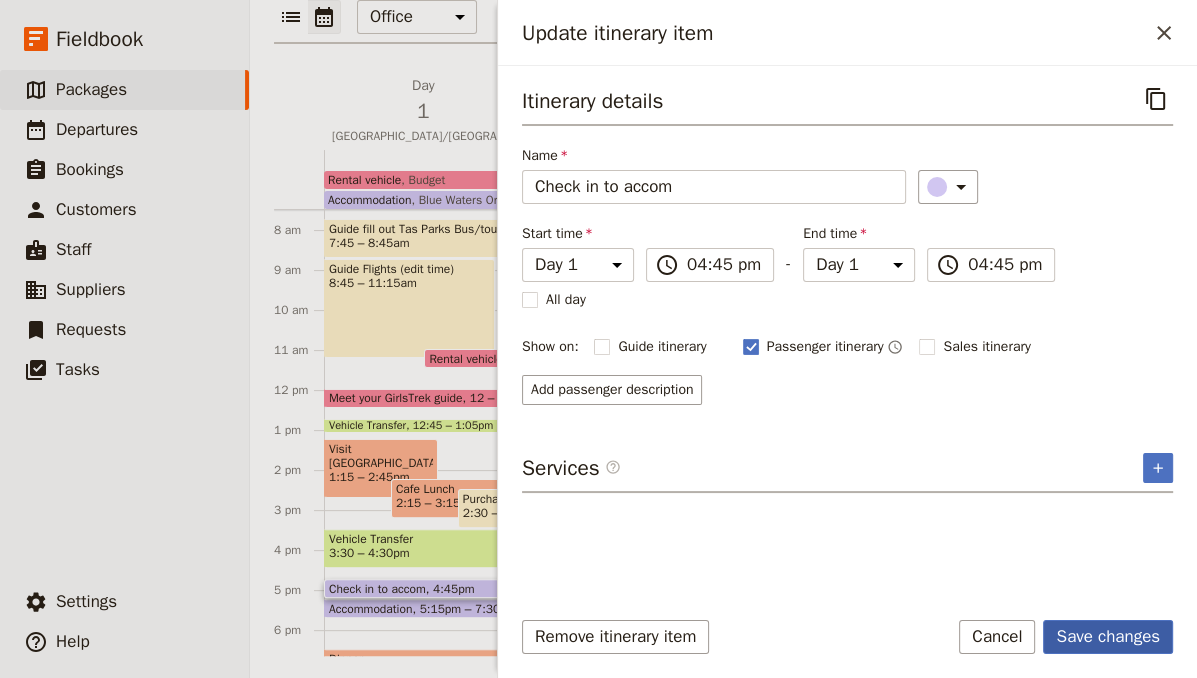 click on "Save changes" at bounding box center [1108, 637] 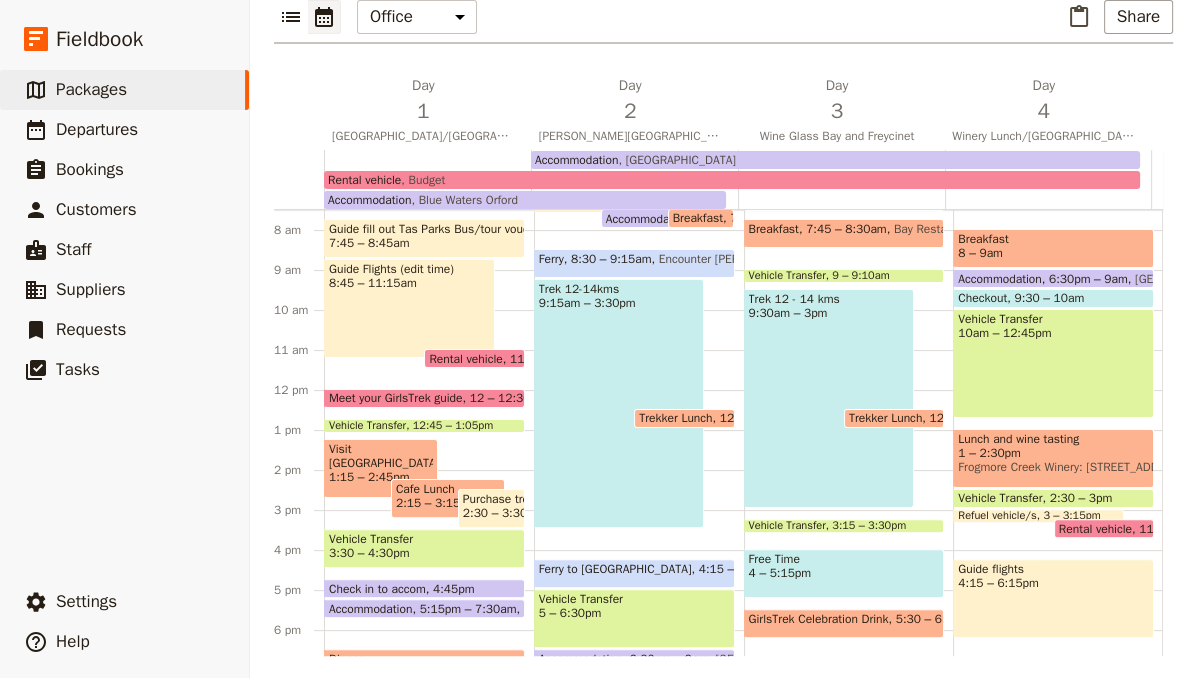 scroll, scrollTop: 220, scrollLeft: 0, axis: vertical 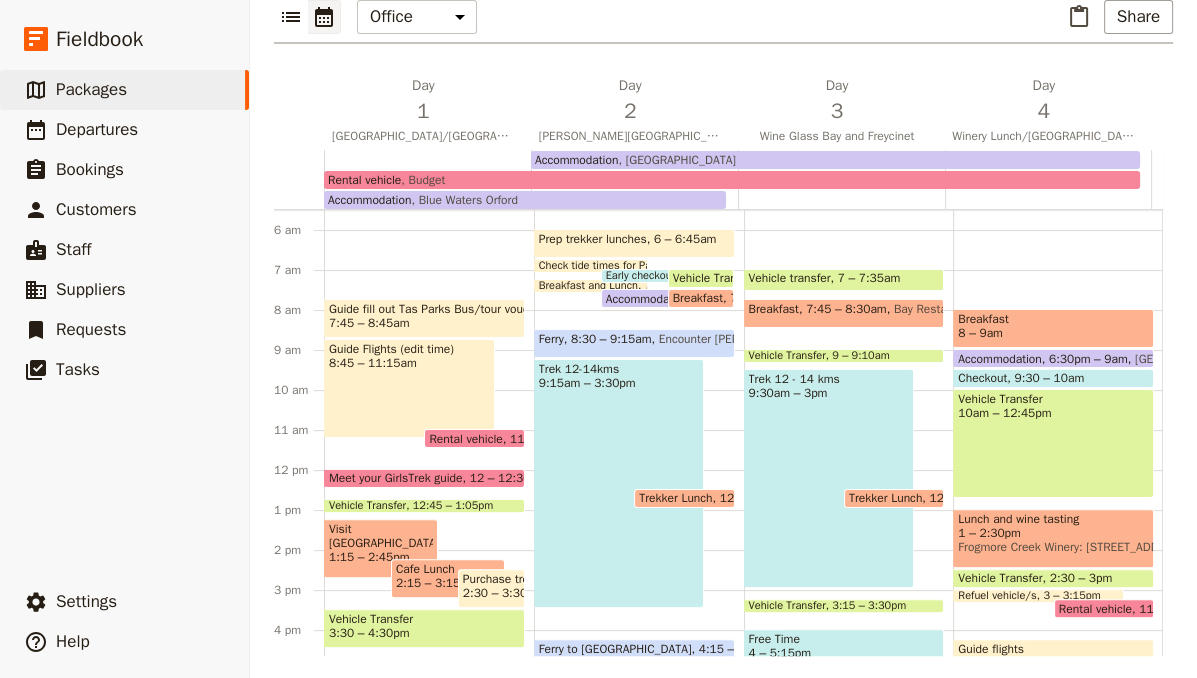 click on "[GEOGRAPHIC_DATA]" at bounding box center [677, 160] 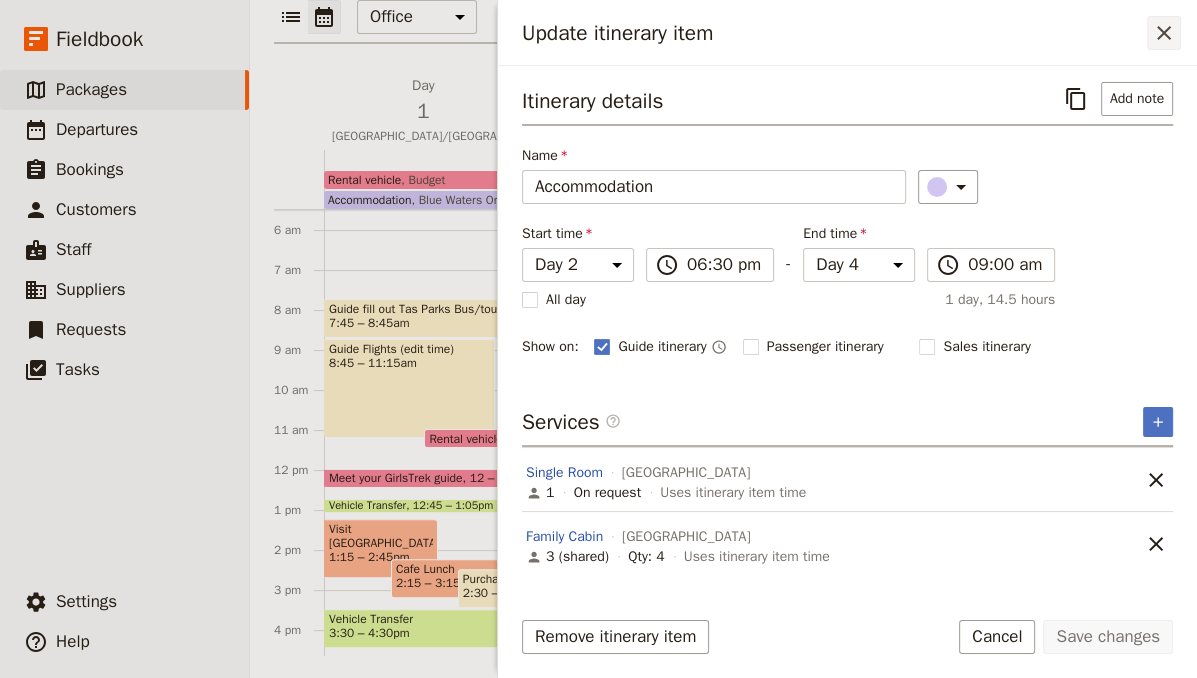click 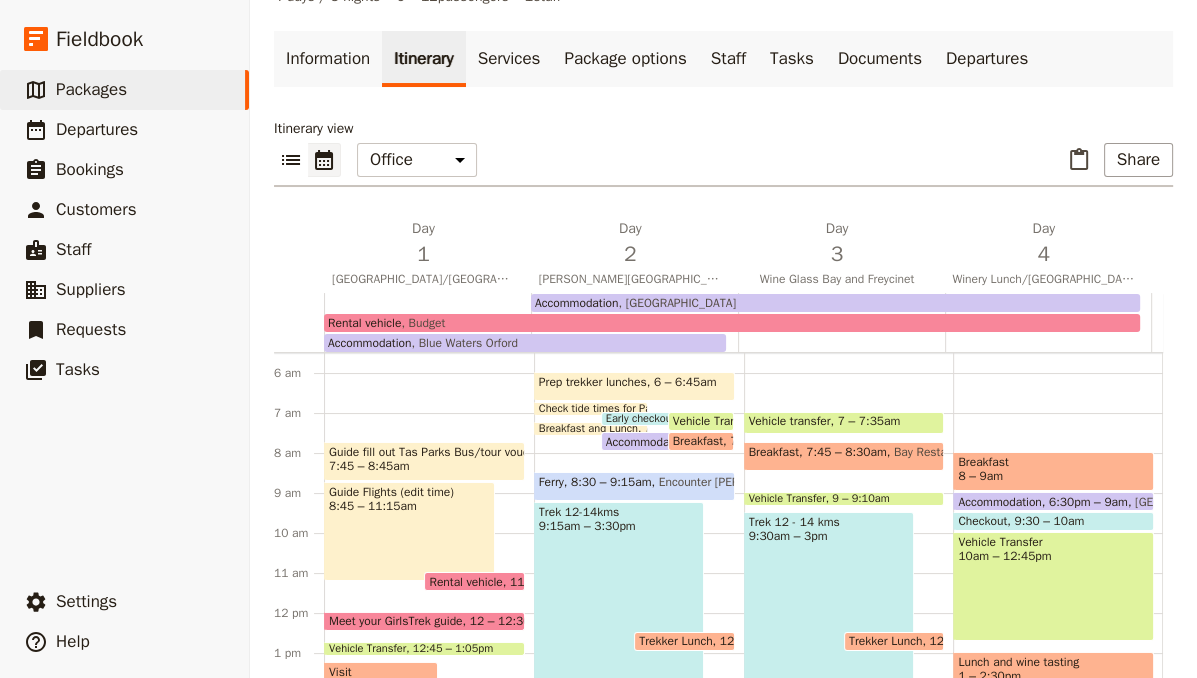 scroll, scrollTop: 0, scrollLeft: 0, axis: both 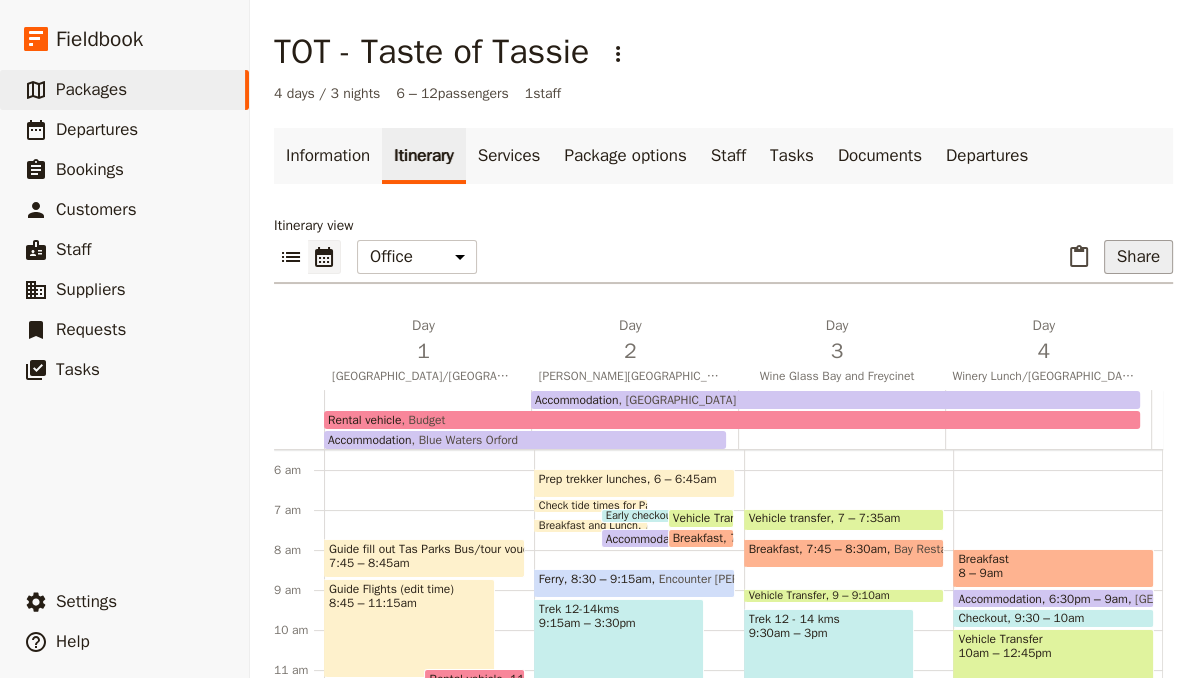 click on "Share" at bounding box center (1138, 257) 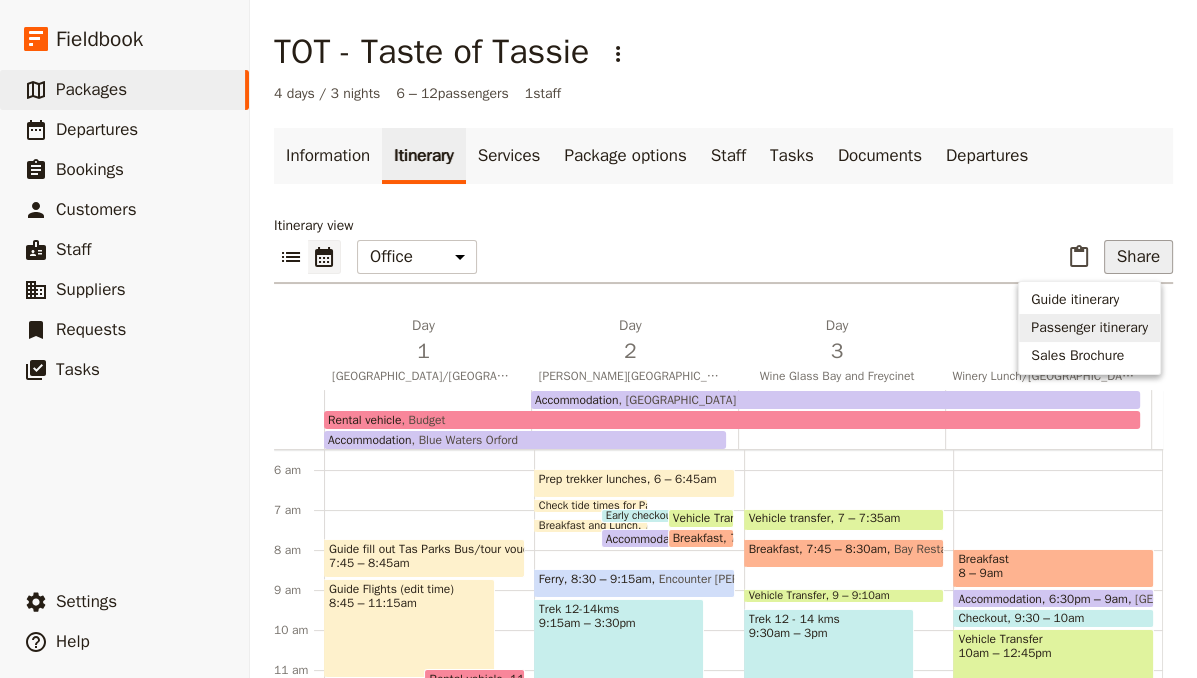 click on "Passenger itinerary" at bounding box center (1089, 328) 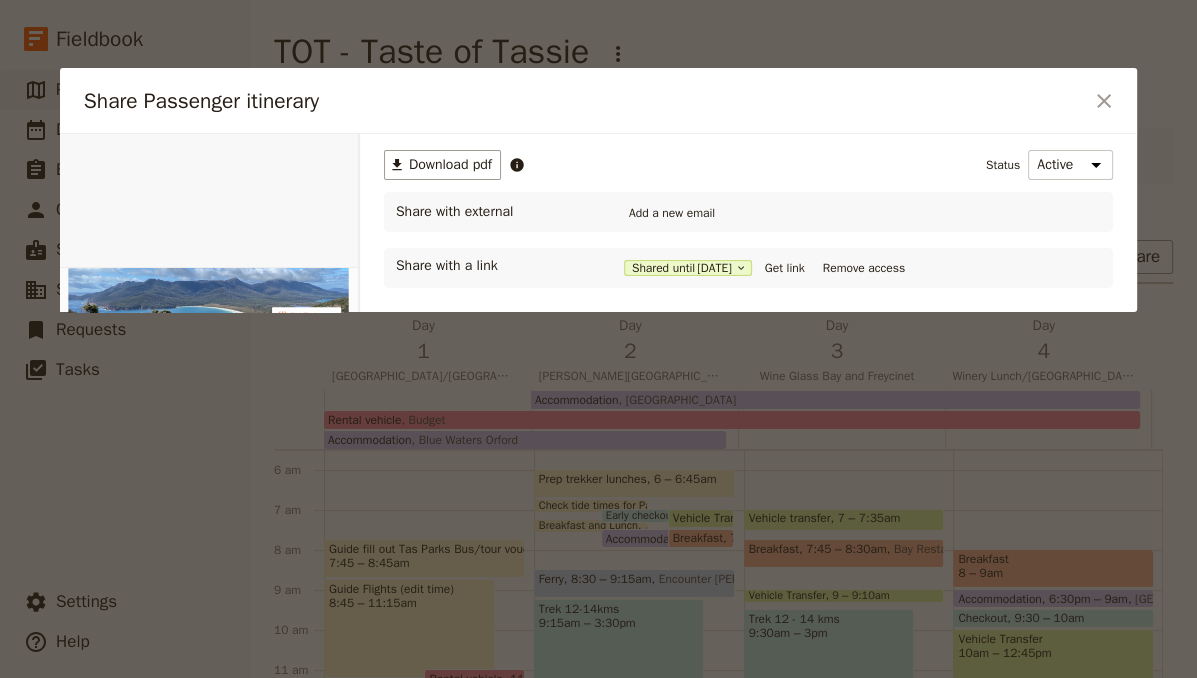 scroll, scrollTop: 0, scrollLeft: 0, axis: both 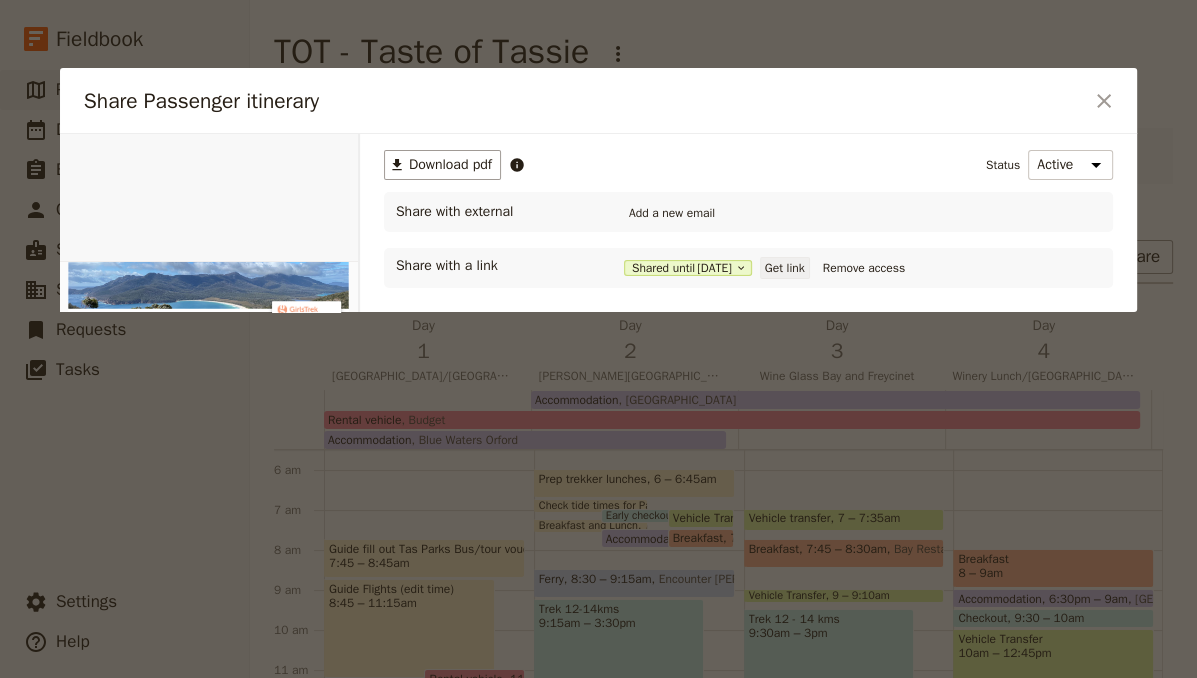 click on "Get link" at bounding box center (785, 268) 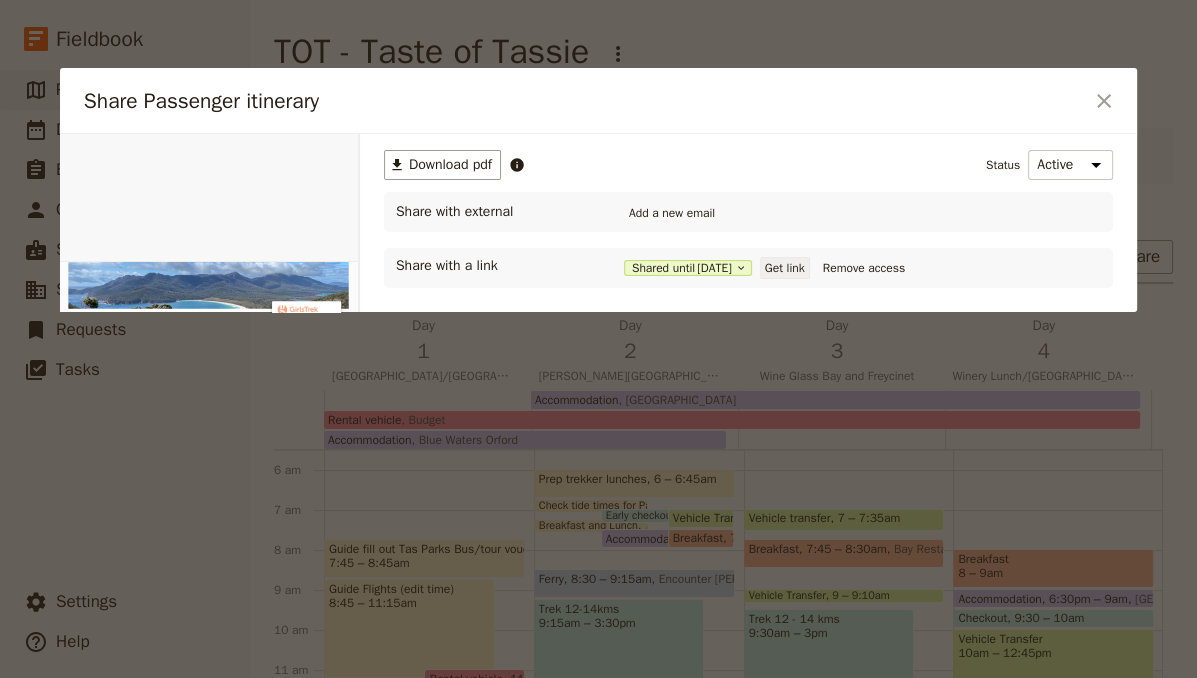 click on "Get link" at bounding box center [785, 268] 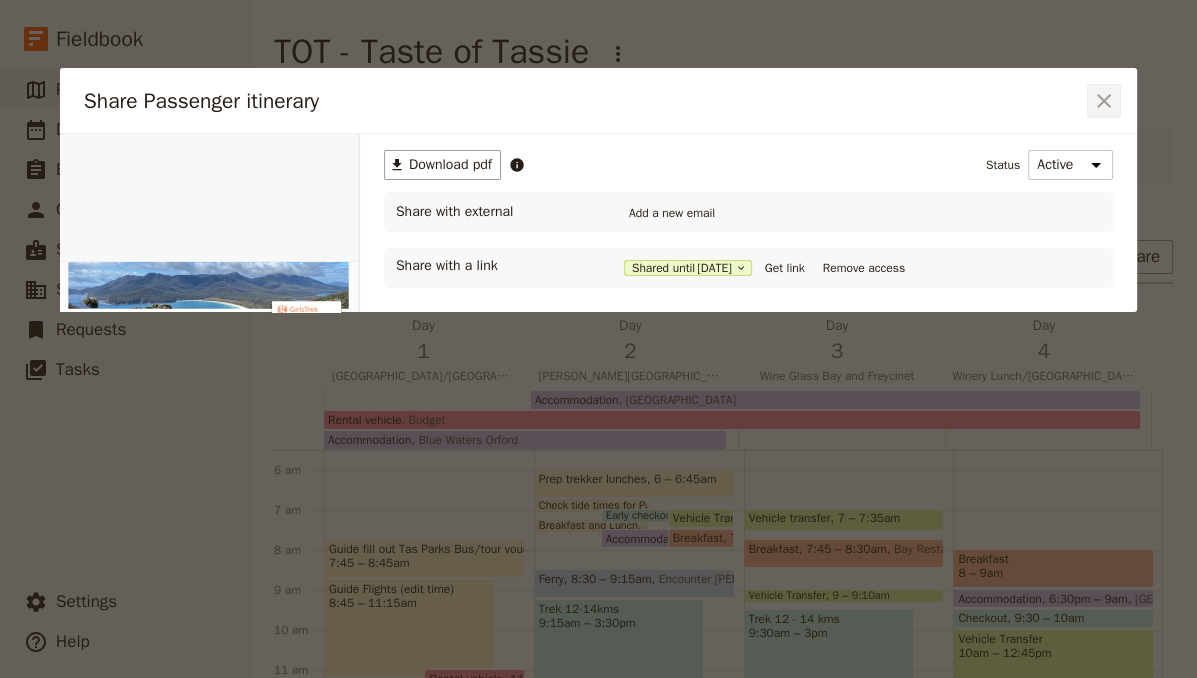 click 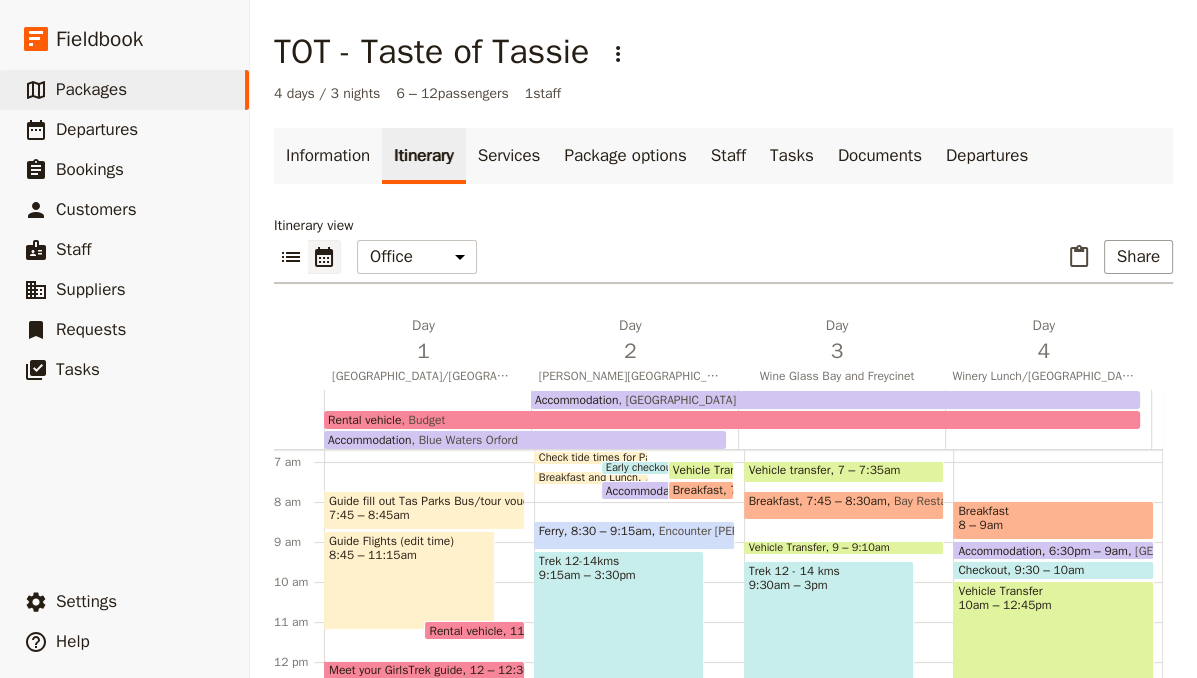 scroll, scrollTop: 380, scrollLeft: 0, axis: vertical 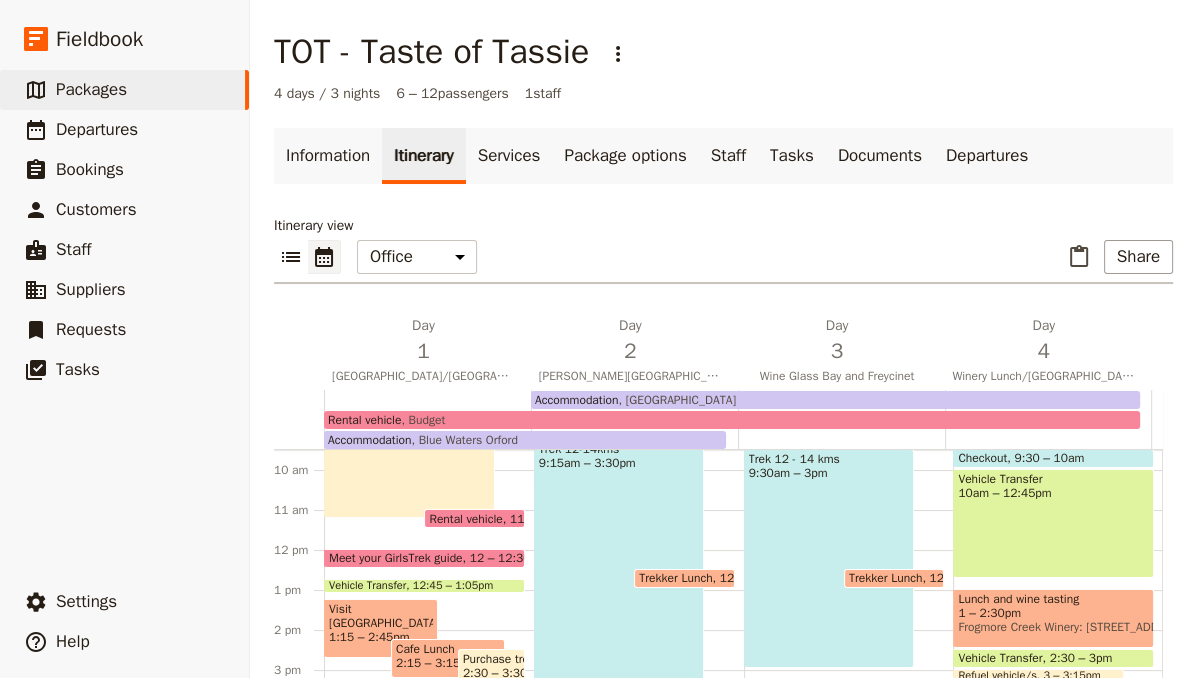 click on "12:45 – 1:05pm" at bounding box center (453, 586) 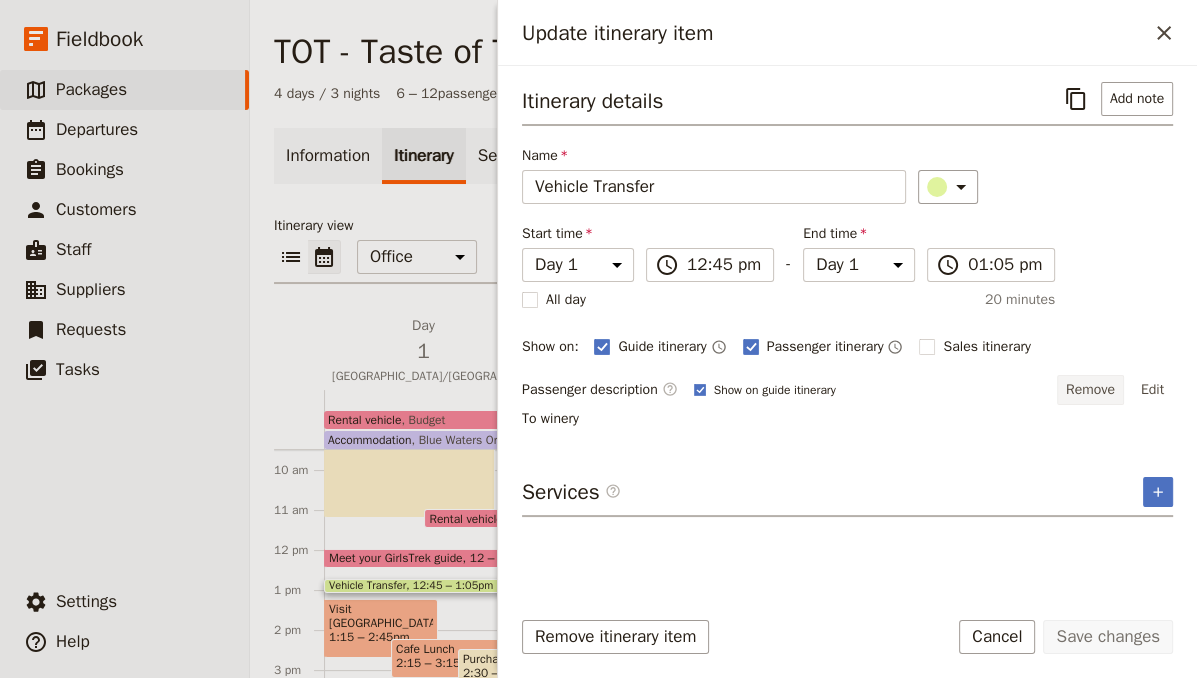 click on "Remove" at bounding box center [1090, 390] 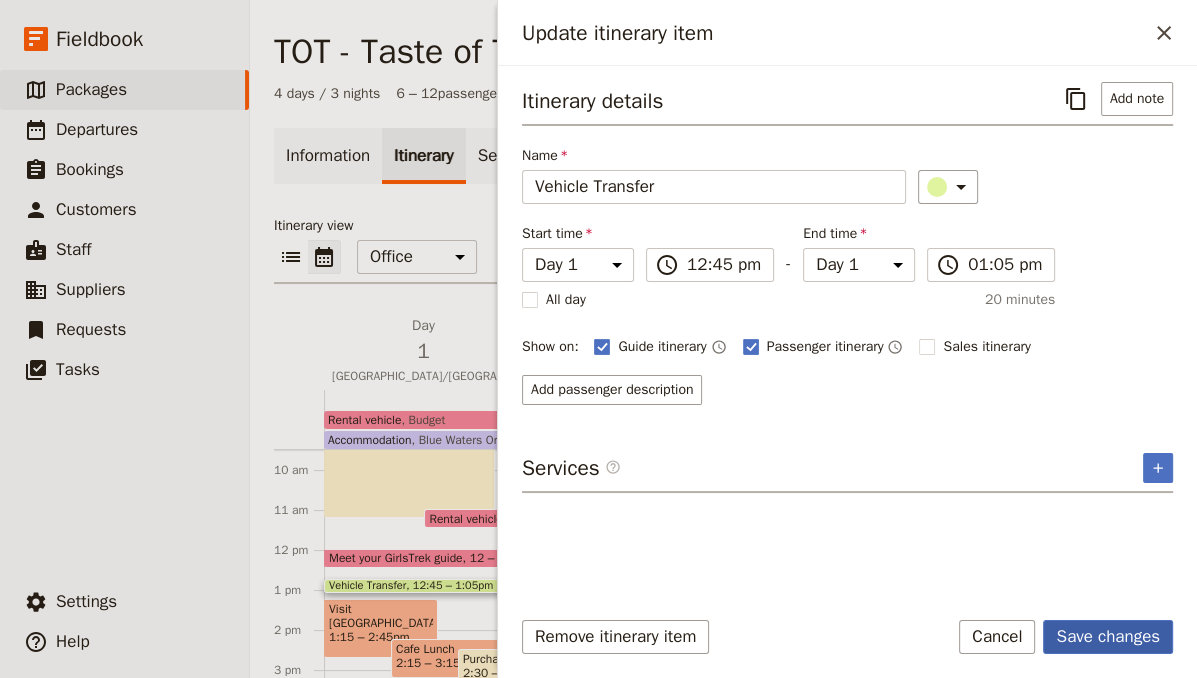 click on "Save changes" at bounding box center [1108, 637] 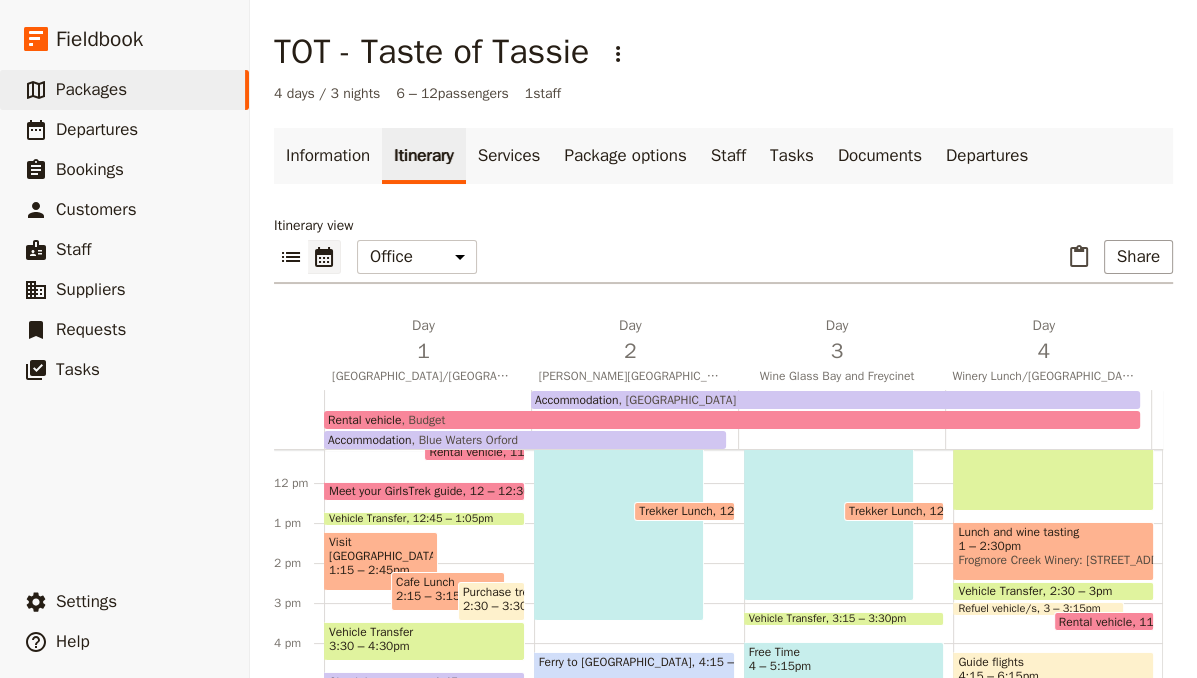 scroll, scrollTop: 513, scrollLeft: 0, axis: vertical 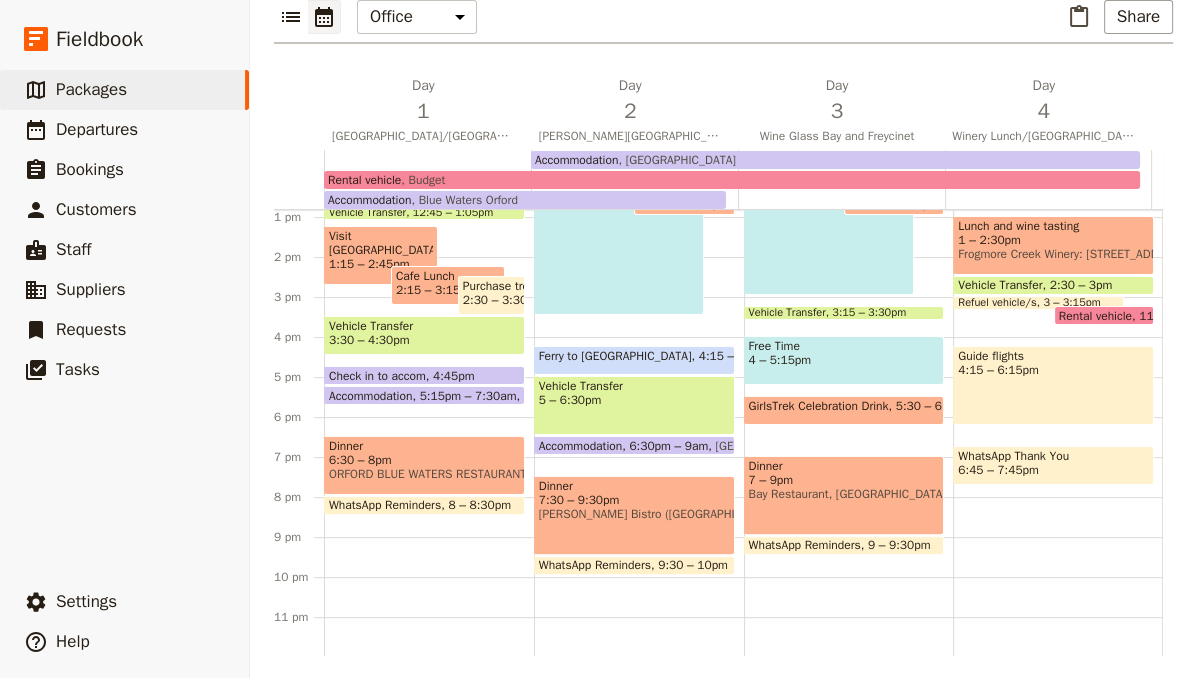 click on "7:30 – 9:30pm" at bounding box center (634, 500) 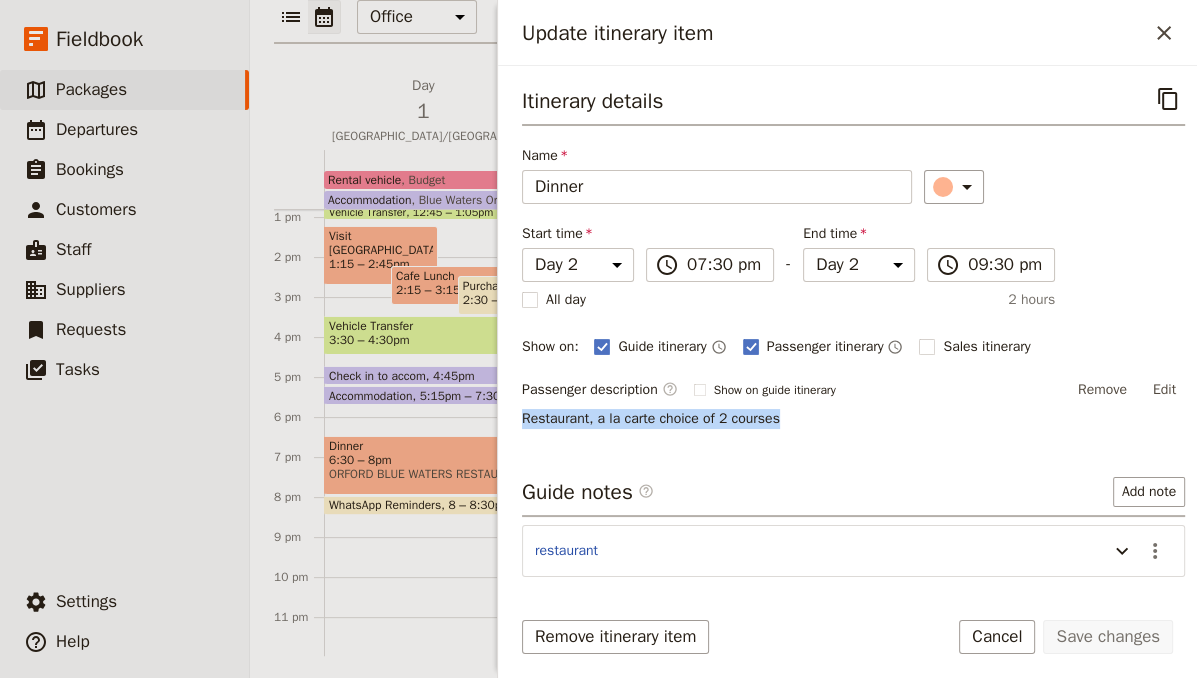 drag, startPoint x: 795, startPoint y: 411, endPoint x: 502, endPoint y: 416, distance: 293.04266 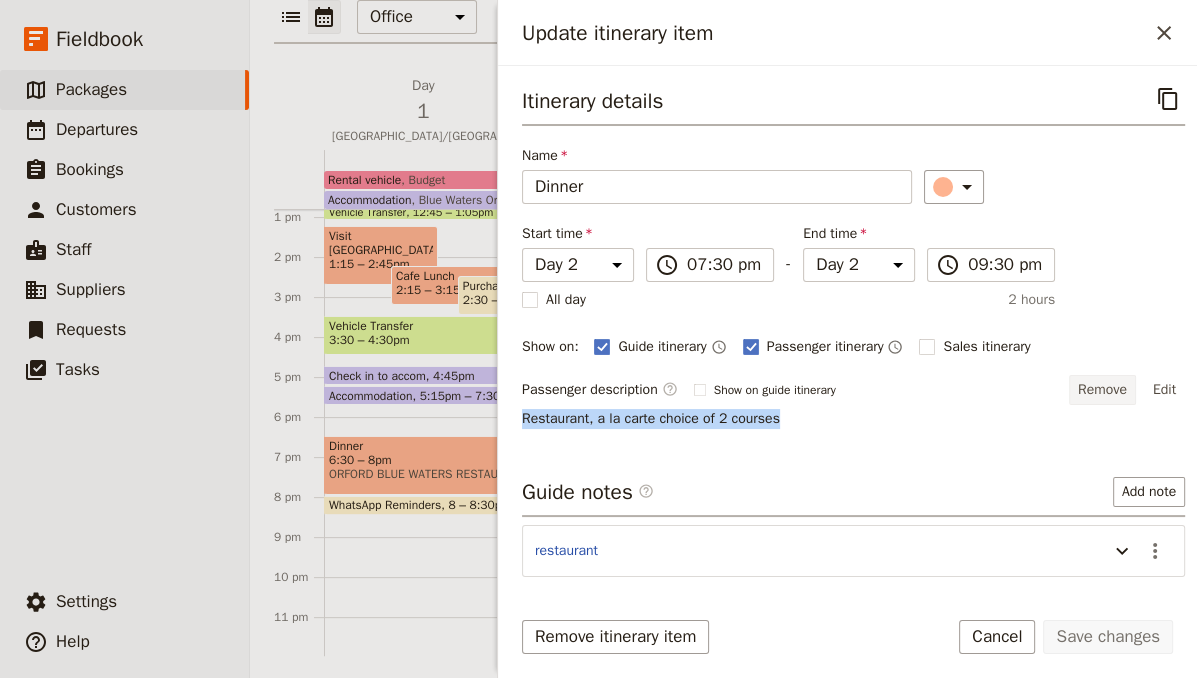 click on "Remove" at bounding box center [1102, 390] 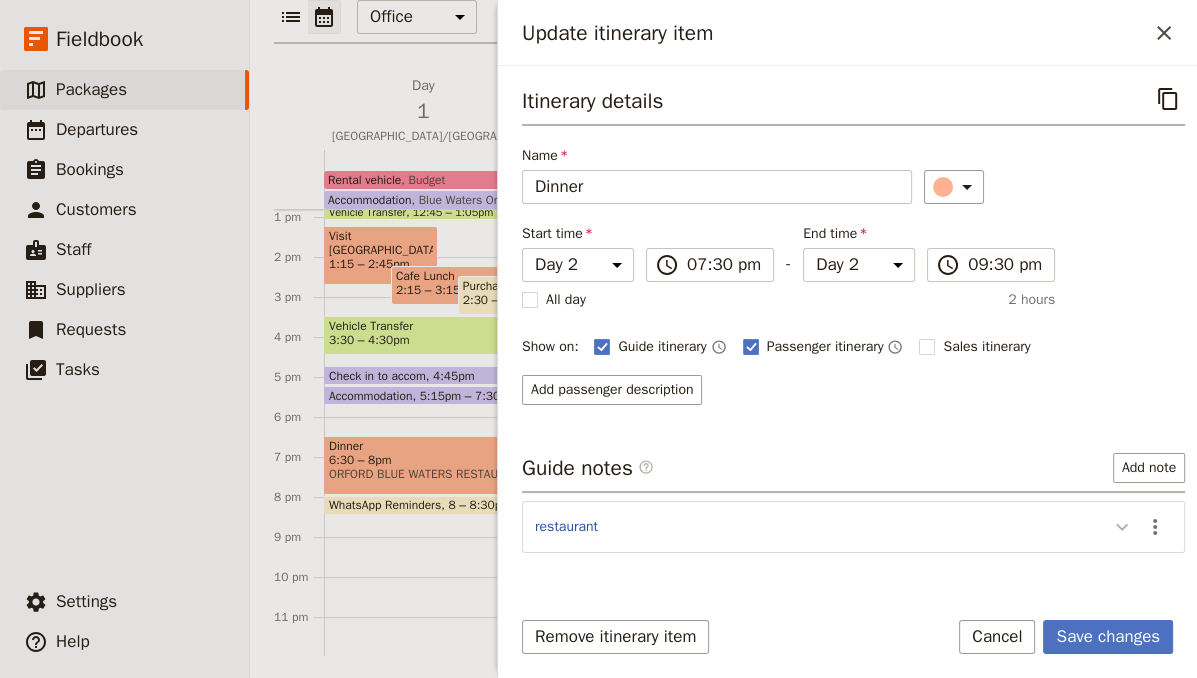 click 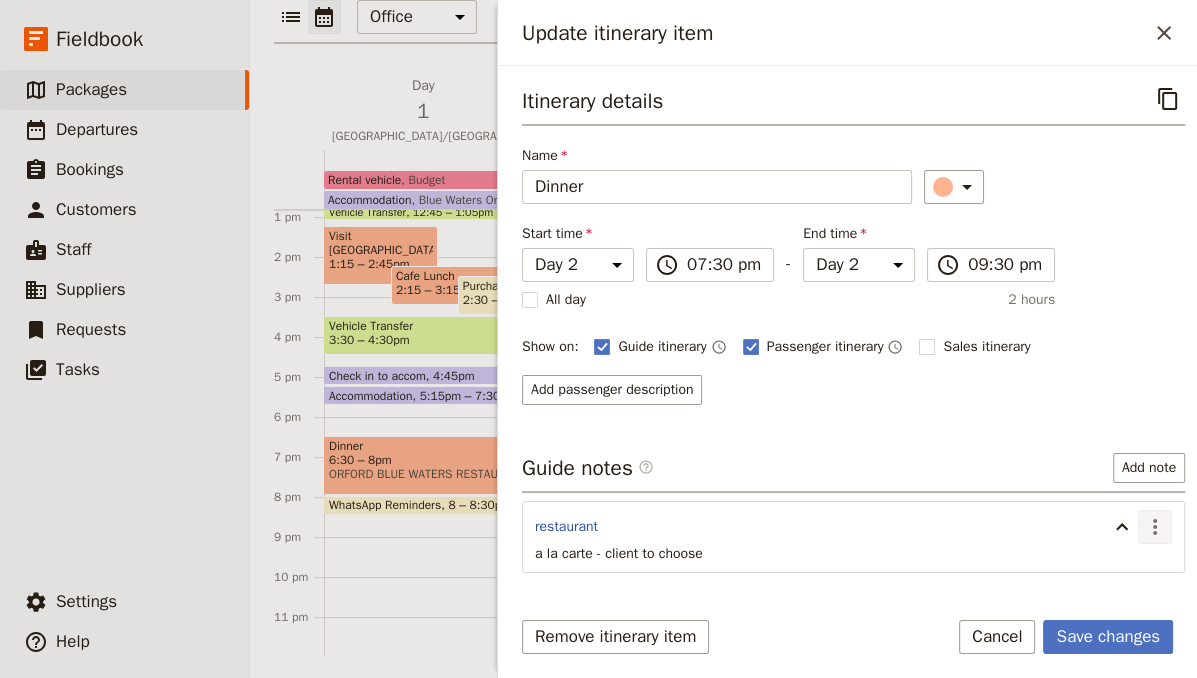click 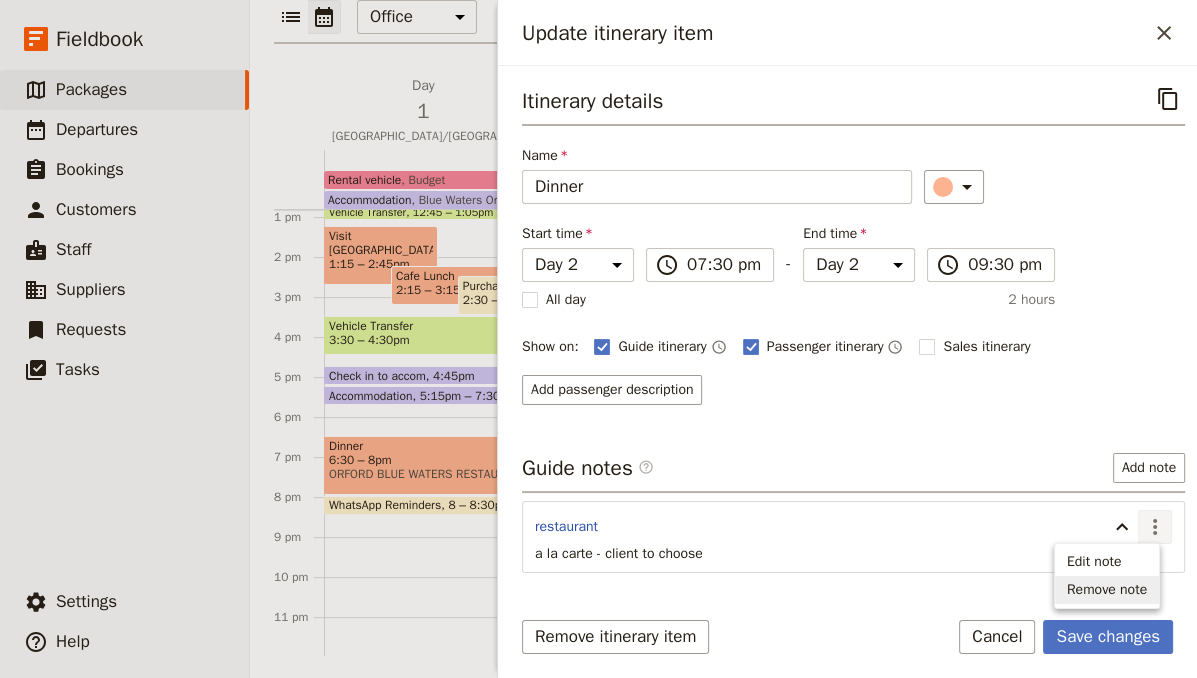 click on "Remove note" at bounding box center [1107, 590] 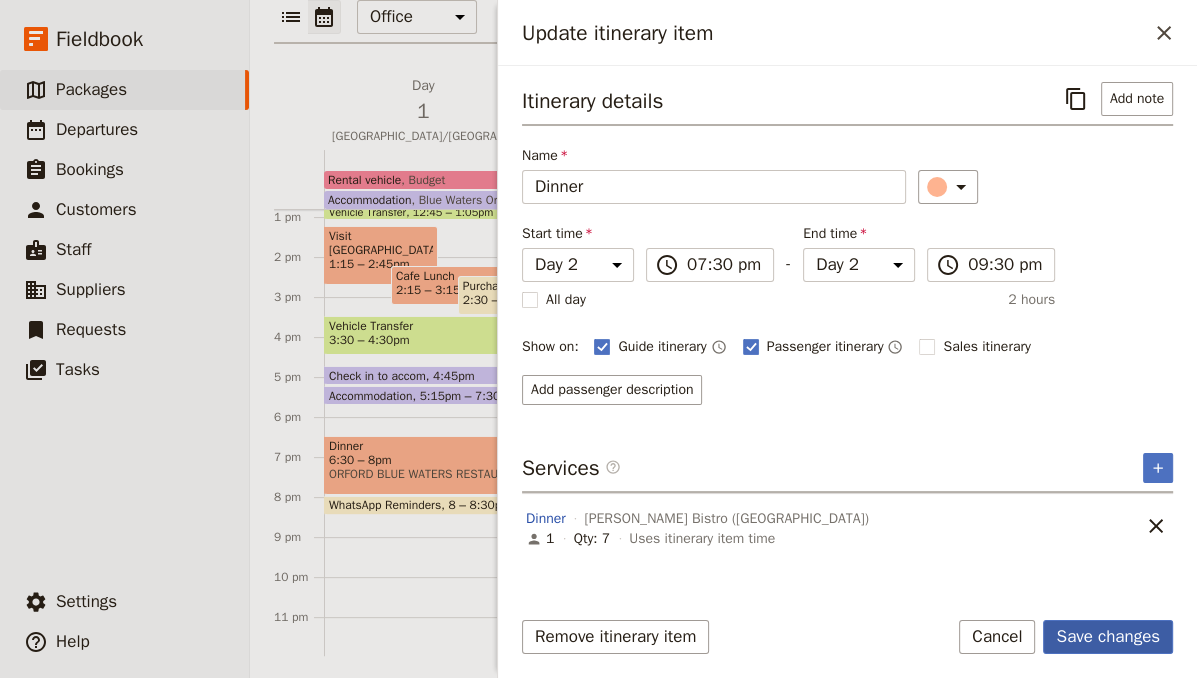 click on "Save changes" at bounding box center [1108, 637] 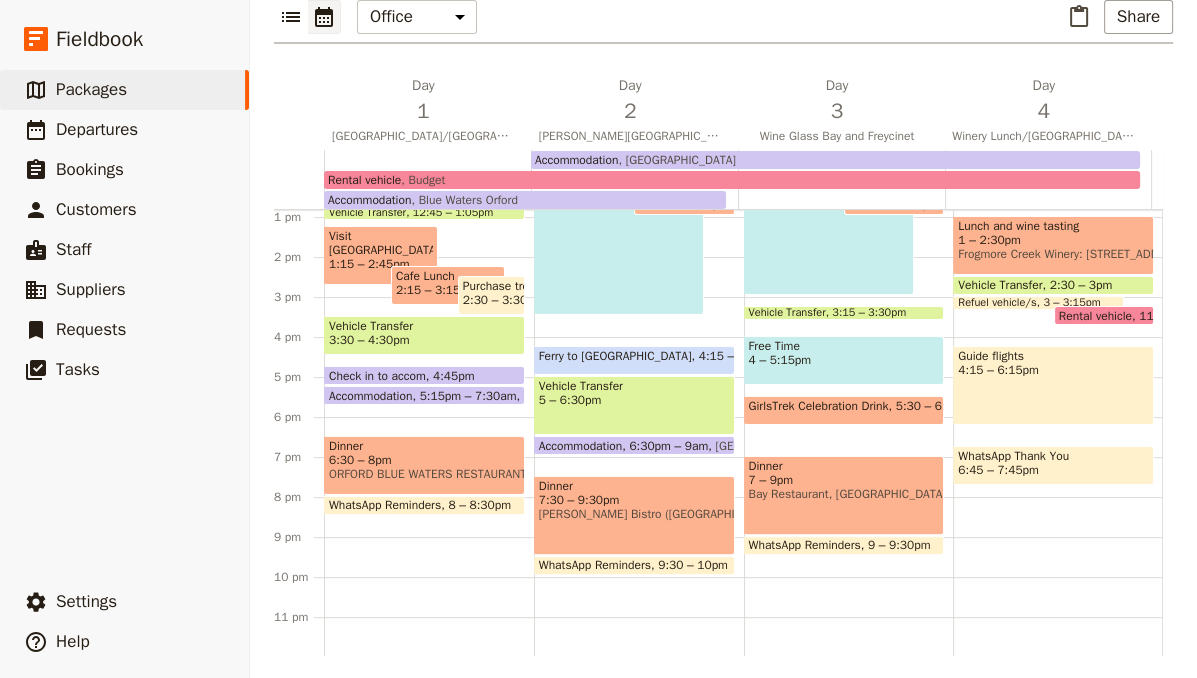 click on "7 – 9pm" at bounding box center [844, 480] 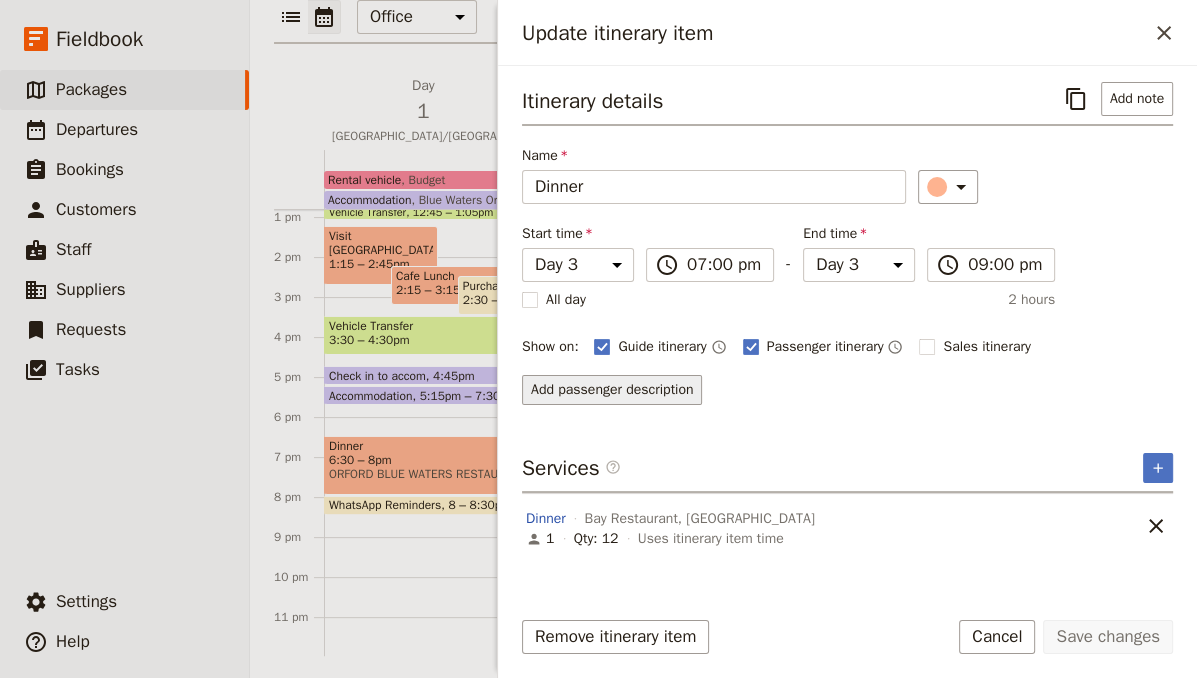 click on "Add passenger description" at bounding box center (612, 390) 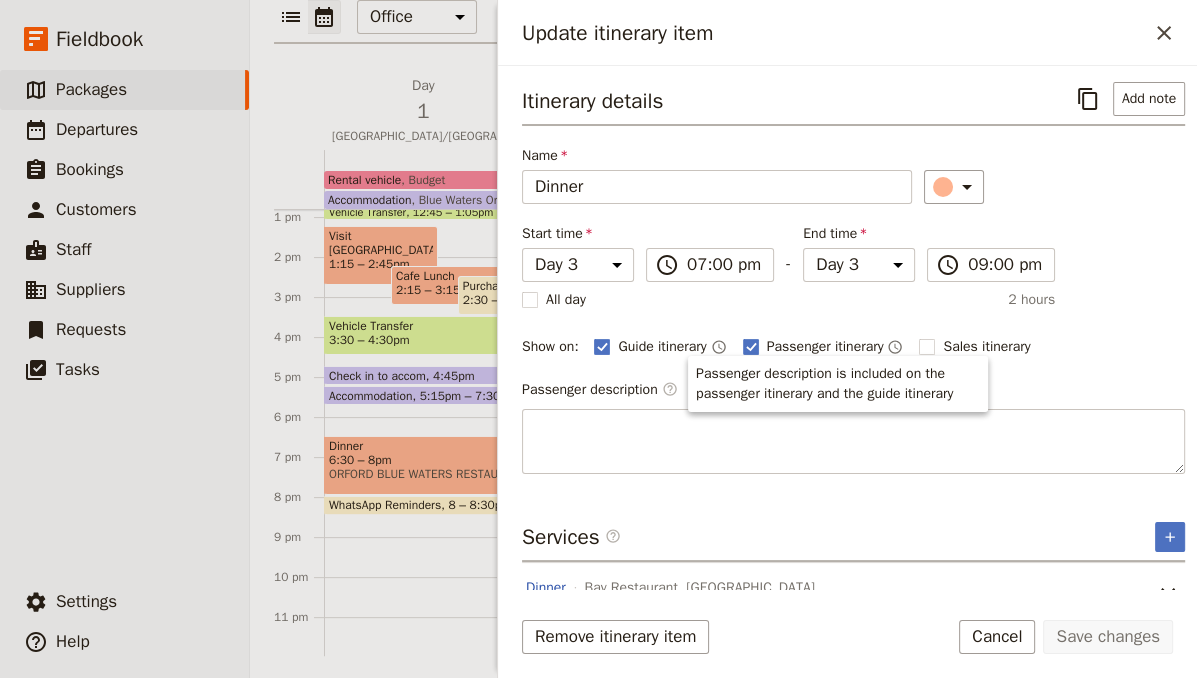 type on "Restaurant, a la carte choice of 2 courses" 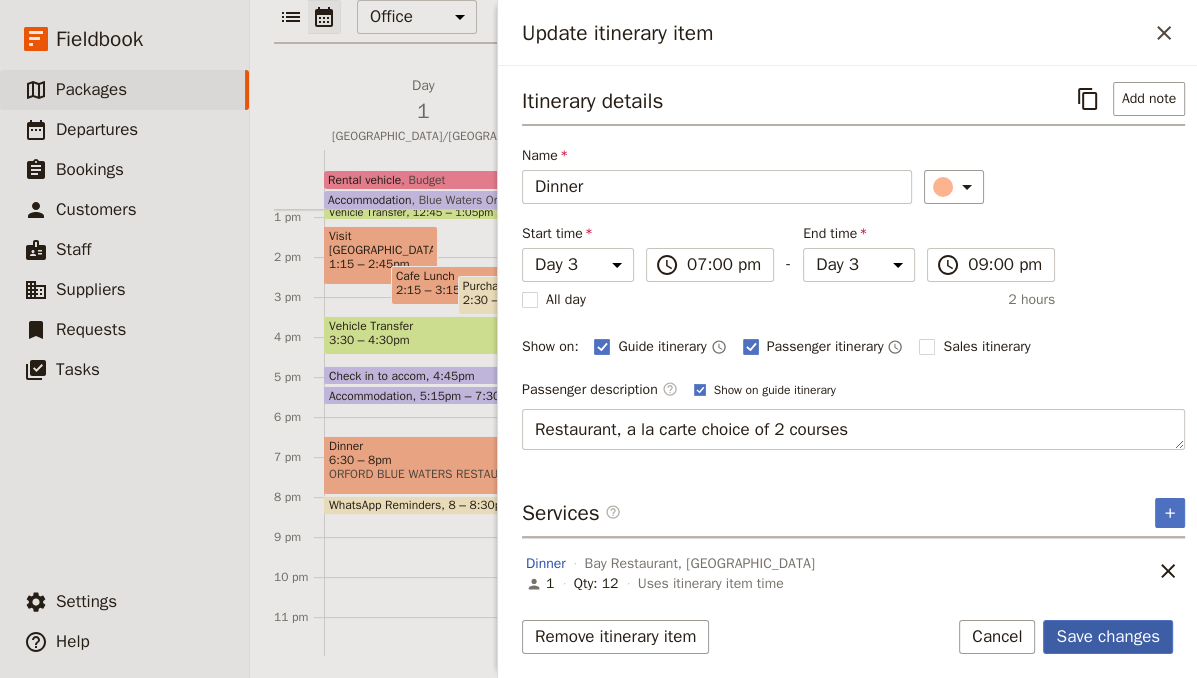 click on "Save changes" at bounding box center [1108, 637] 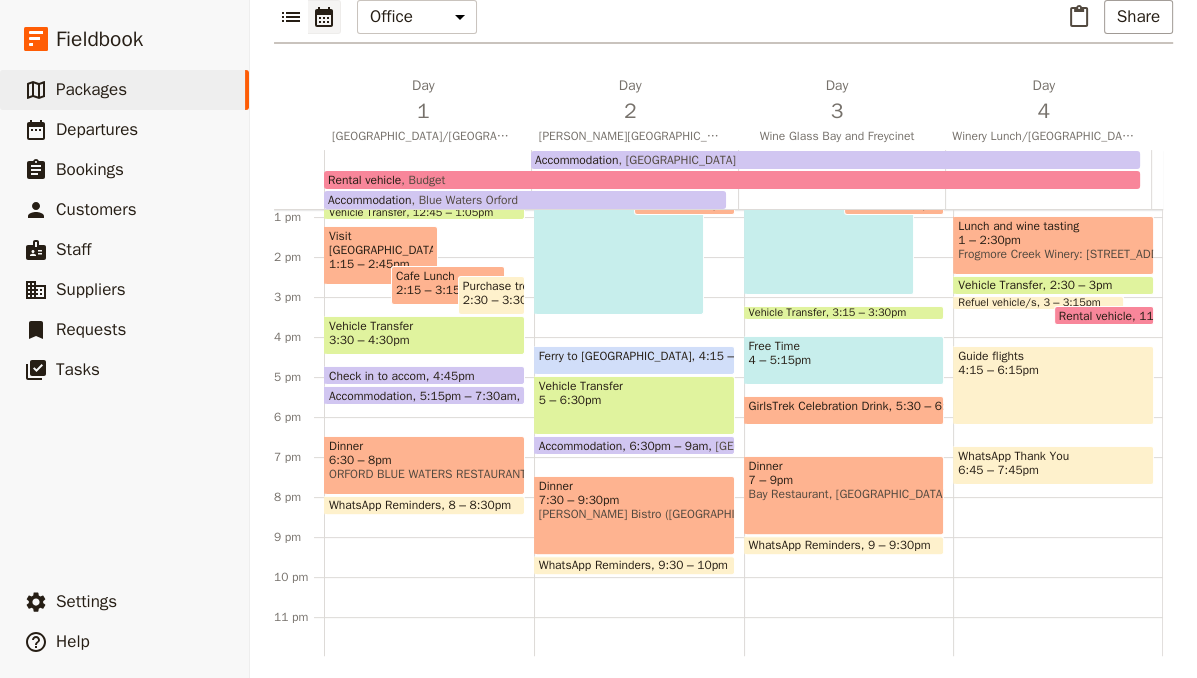 click on "2:30 – 3pm" at bounding box center [1081, 285] 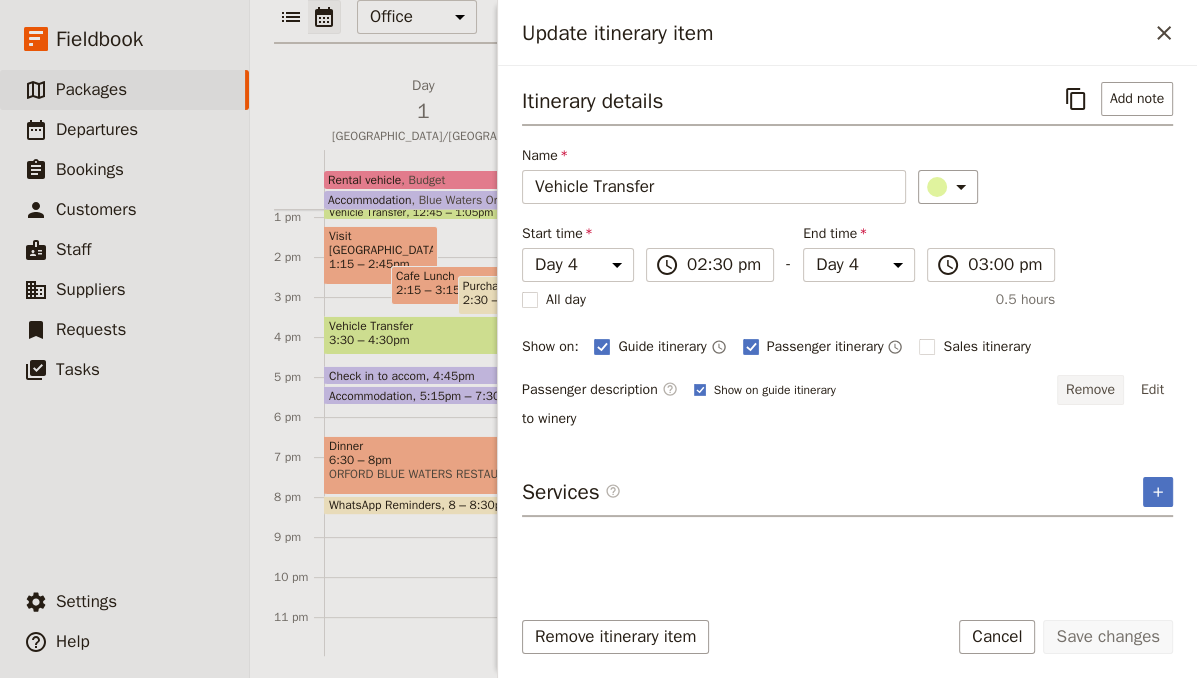 click on "Remove" at bounding box center (1090, 390) 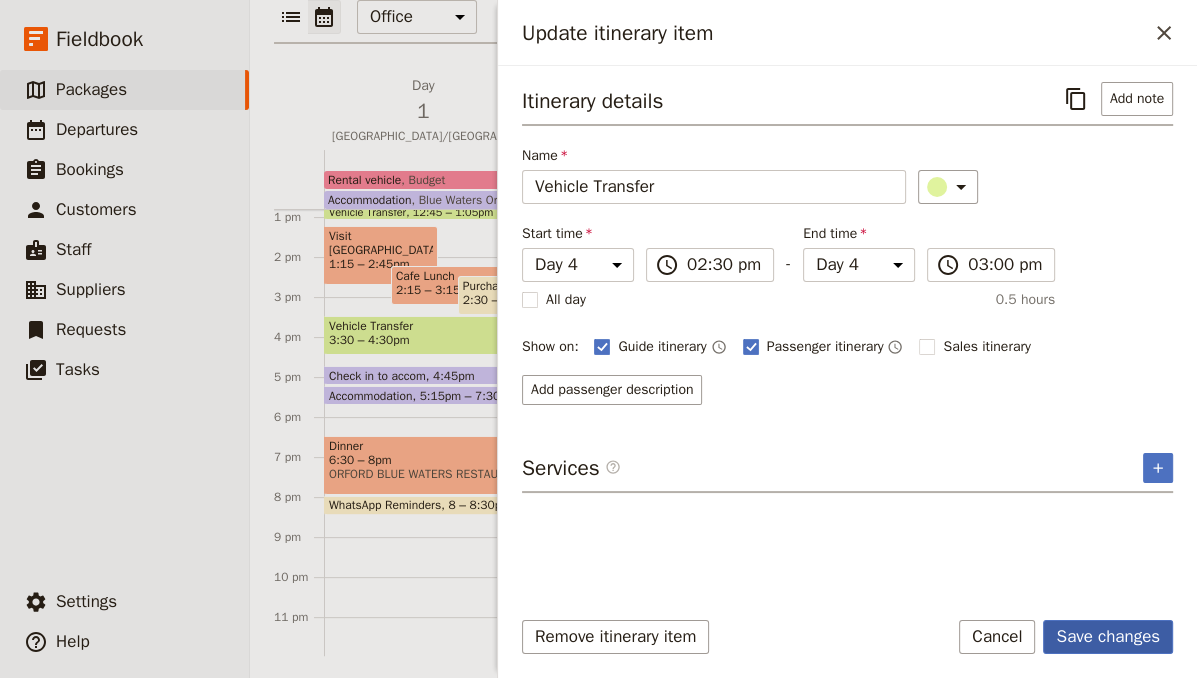 click on "Save changes" at bounding box center [1108, 637] 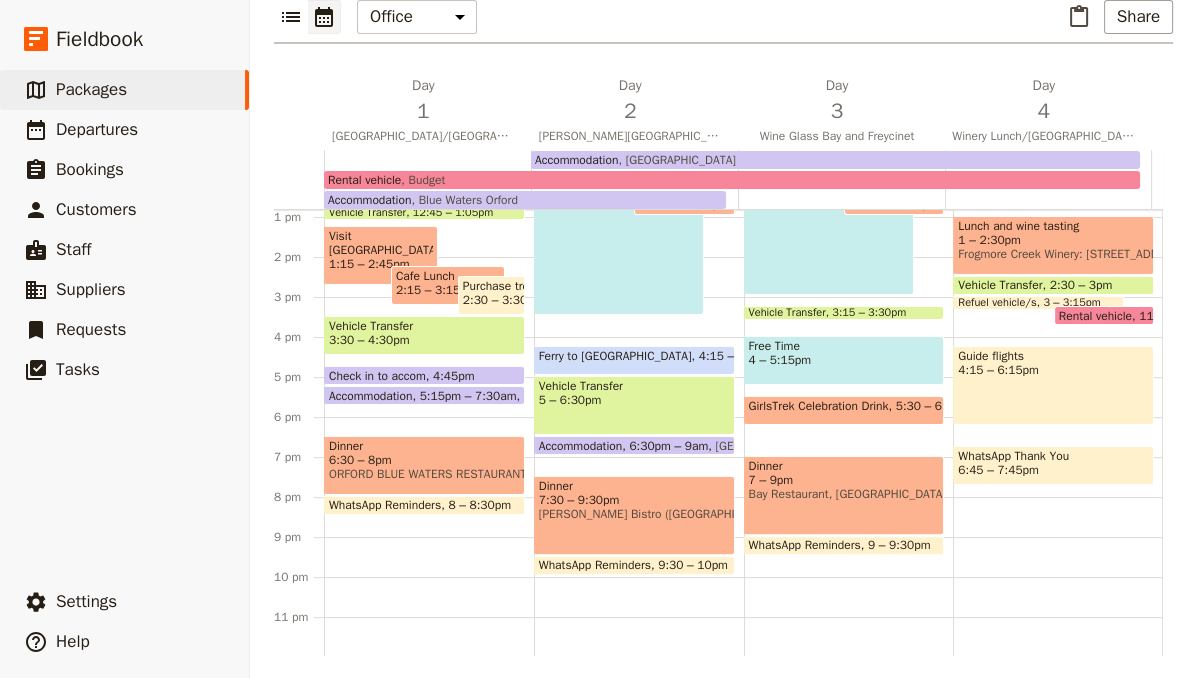 scroll, scrollTop: 433, scrollLeft: 0, axis: vertical 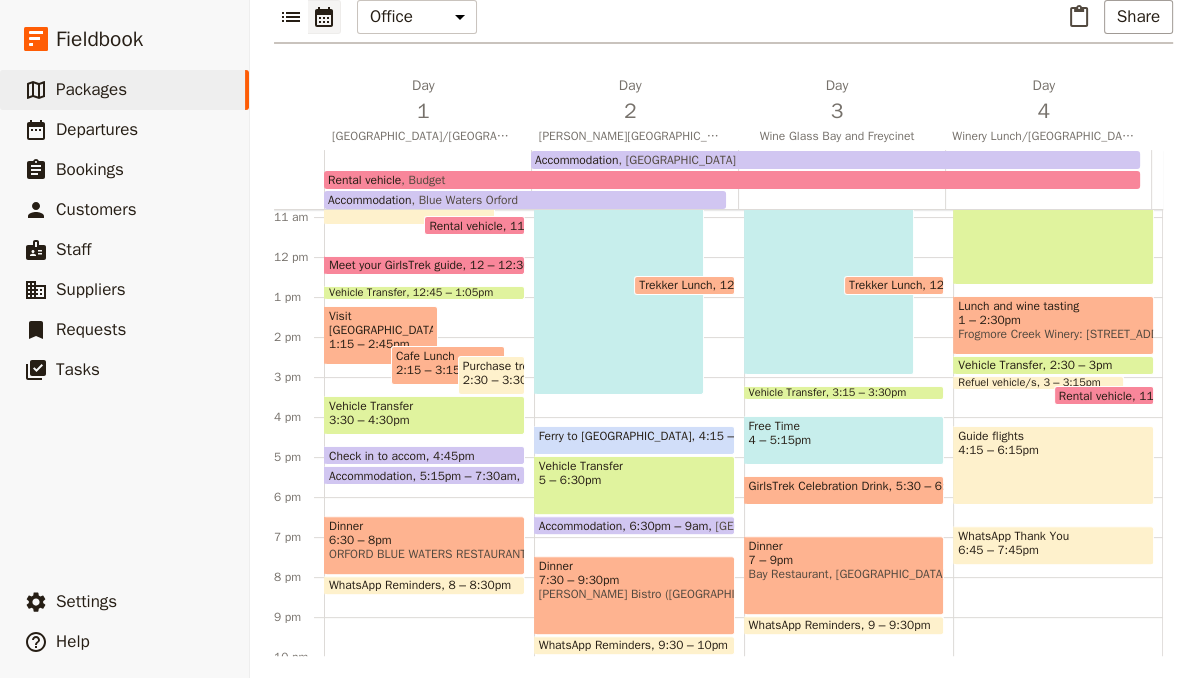 click on "Vehicle Transfer 10am – 12:45pm" at bounding box center [1053, 230] 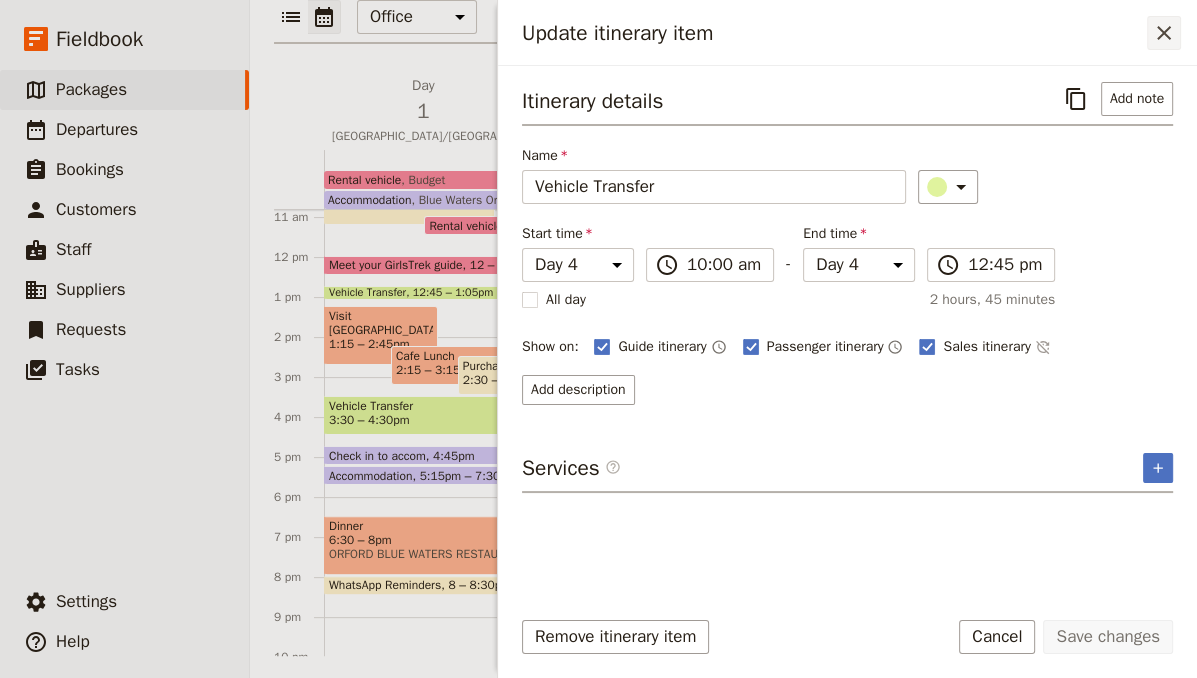 click 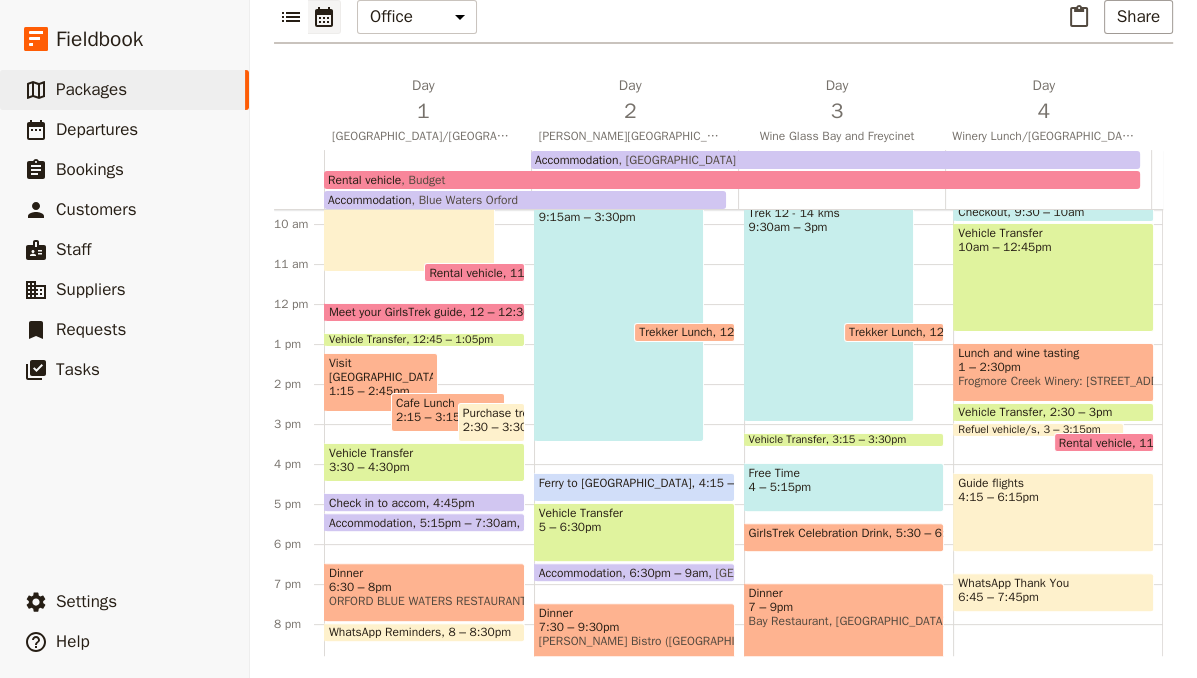 scroll, scrollTop: 479, scrollLeft: 0, axis: vertical 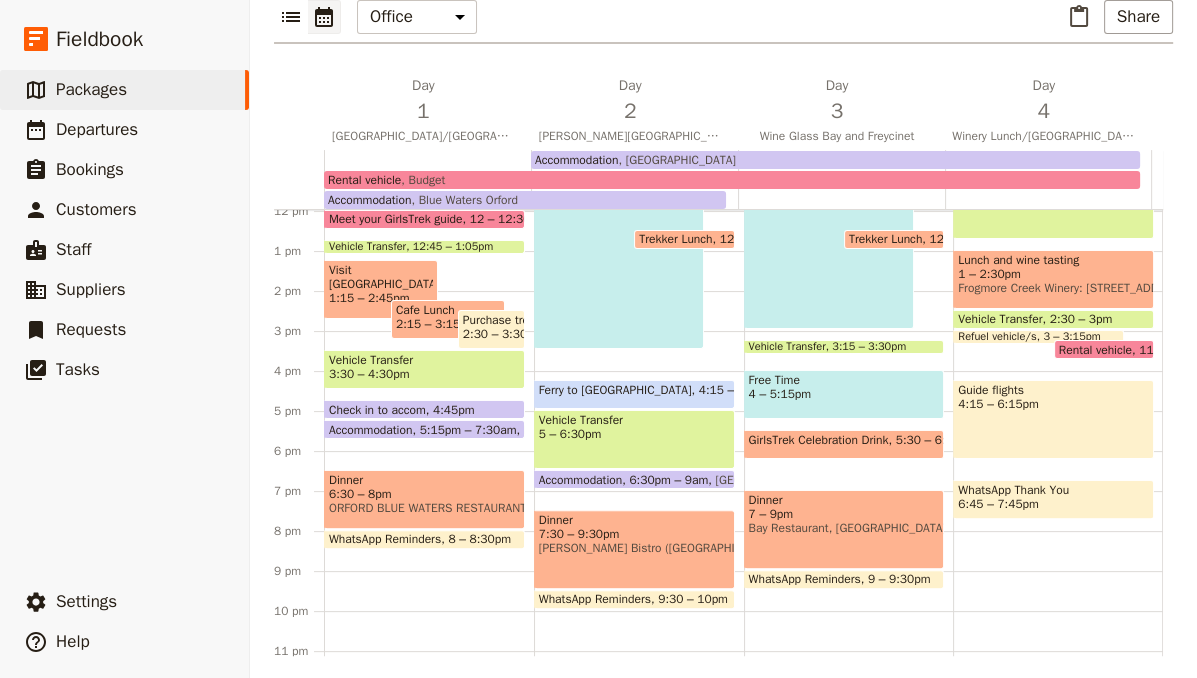 click on "Dinner" at bounding box center [844, 500] 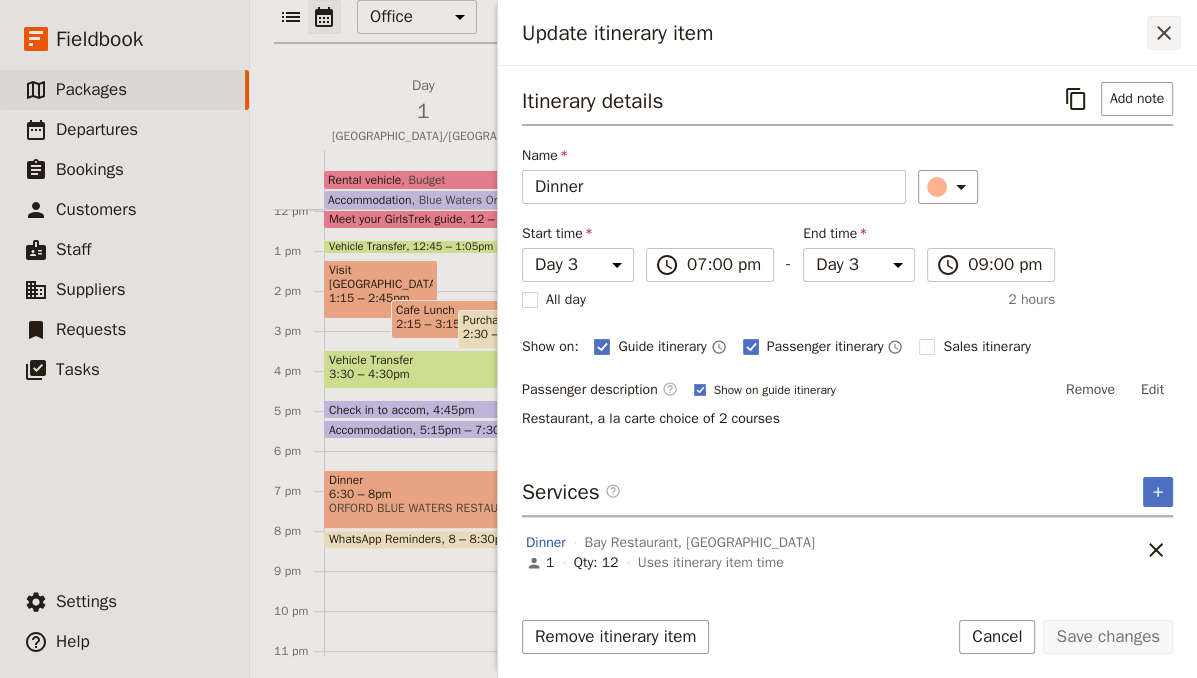 click 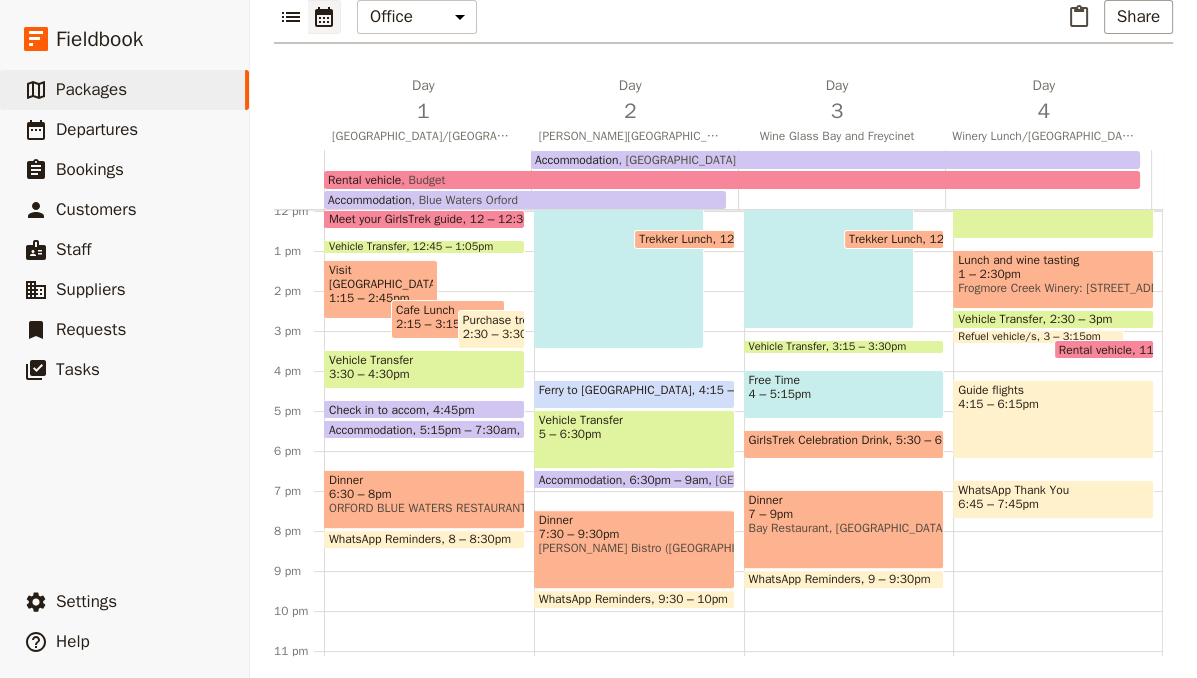 click on "Dinner  7:30 – 9:30pm [PERSON_NAME] Bistro ([GEOGRAPHIC_DATA])" at bounding box center (634, 549) 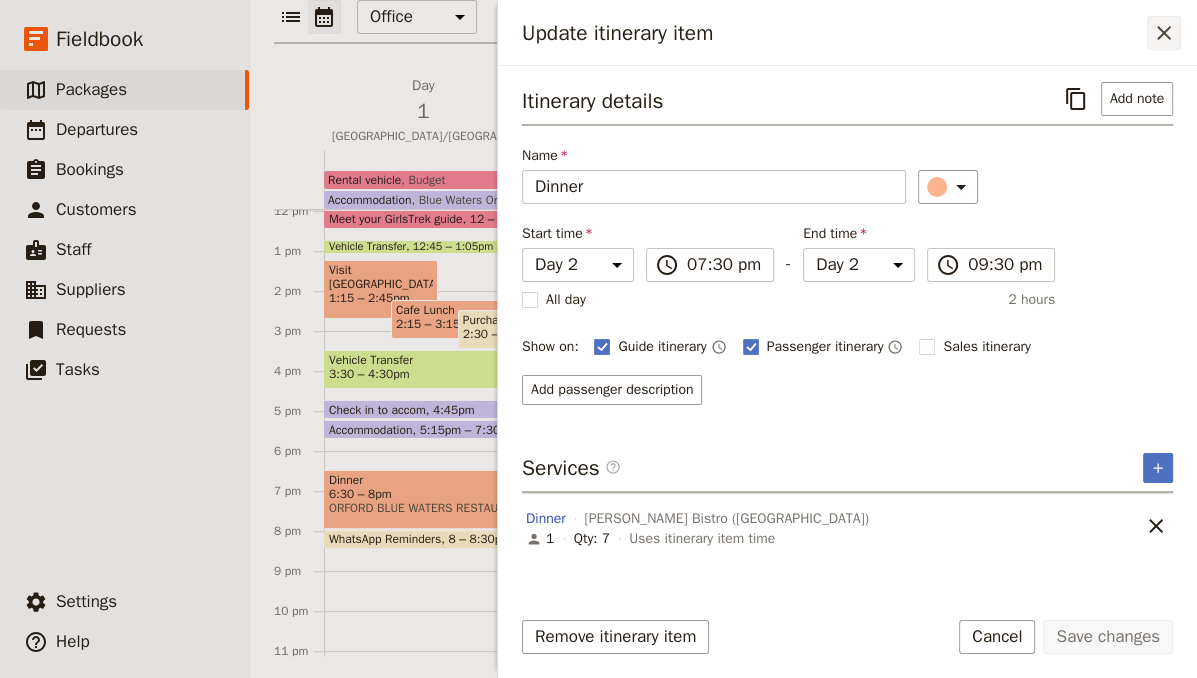 click 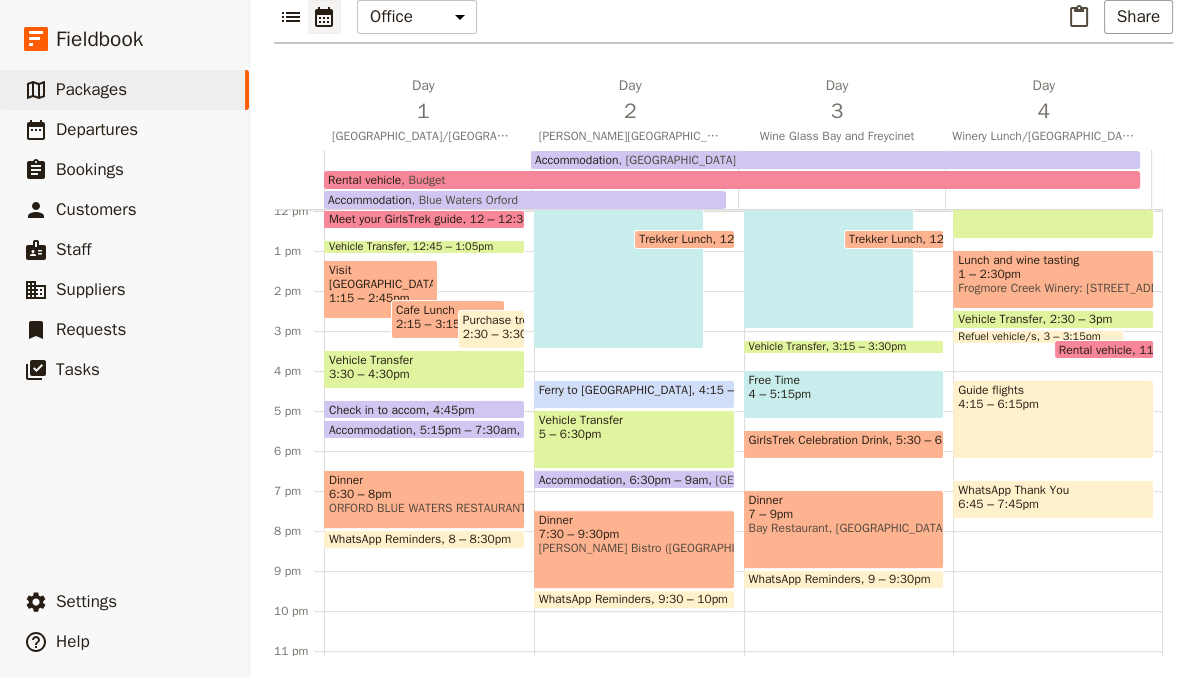 click on "7 – 9pm" at bounding box center [844, 514] 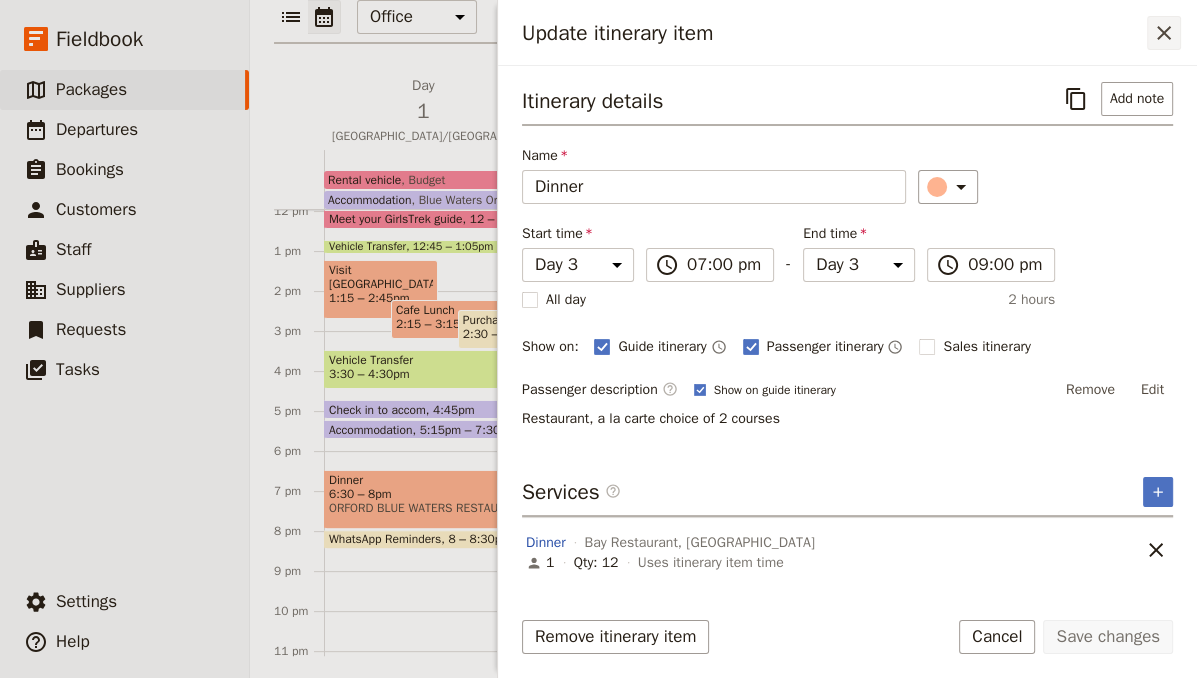 click 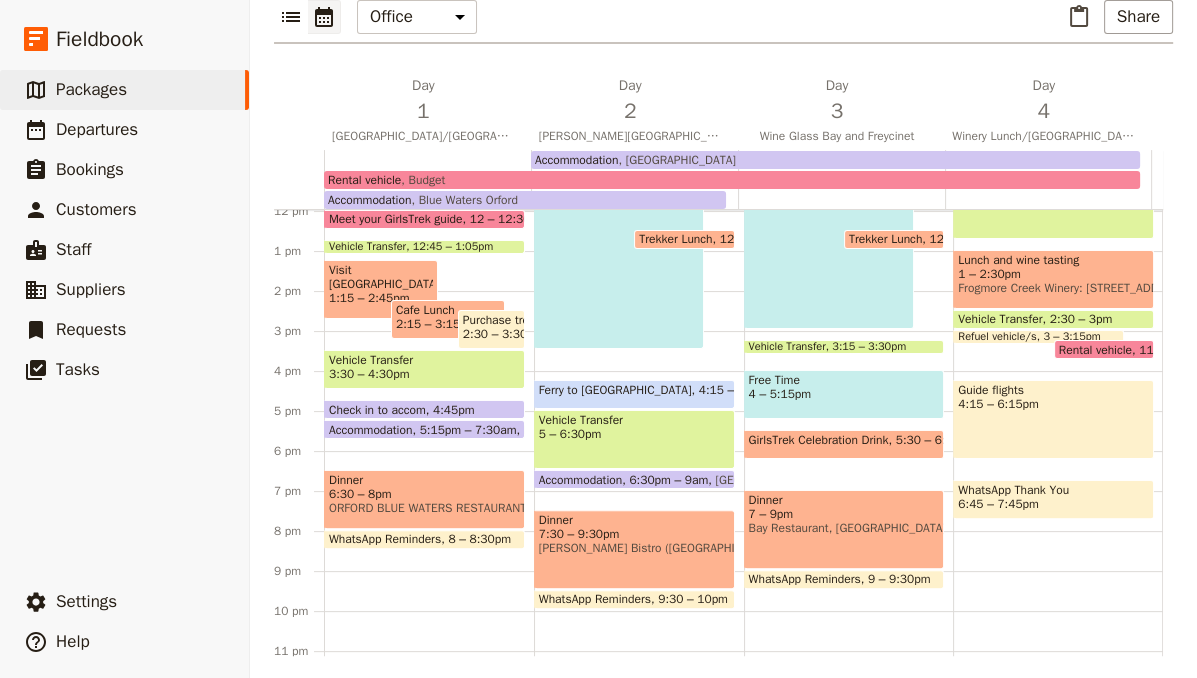 click on "[PERSON_NAME] Bistro ([GEOGRAPHIC_DATA])" at bounding box center [634, 548] 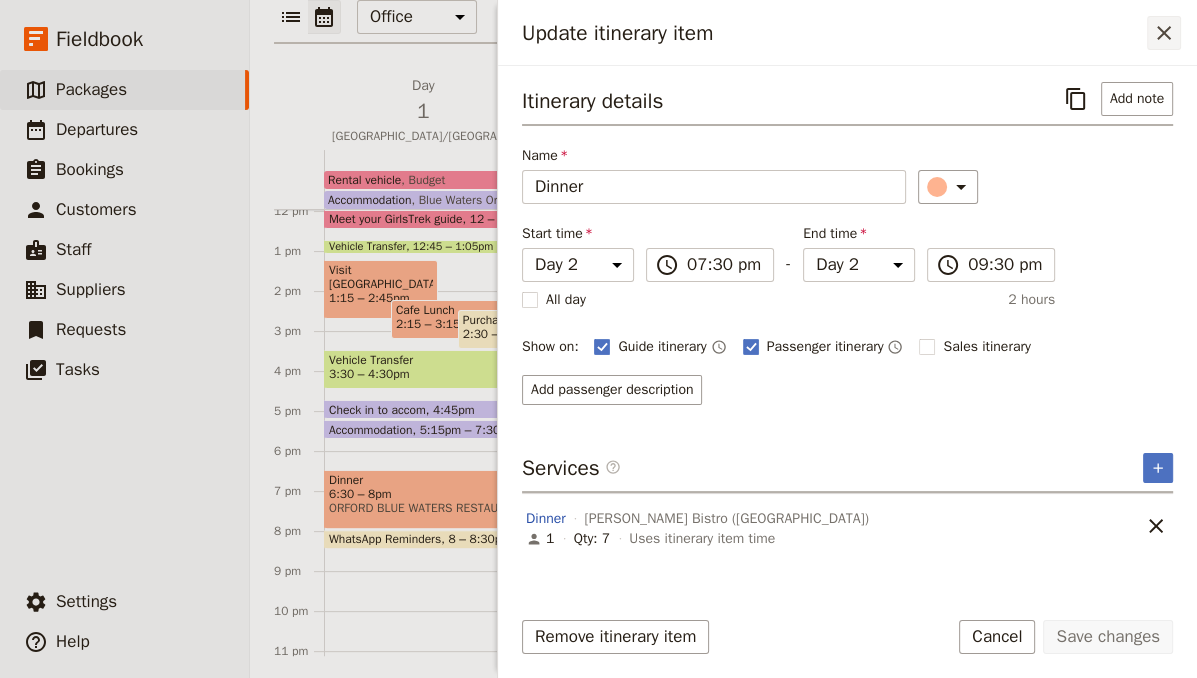 click 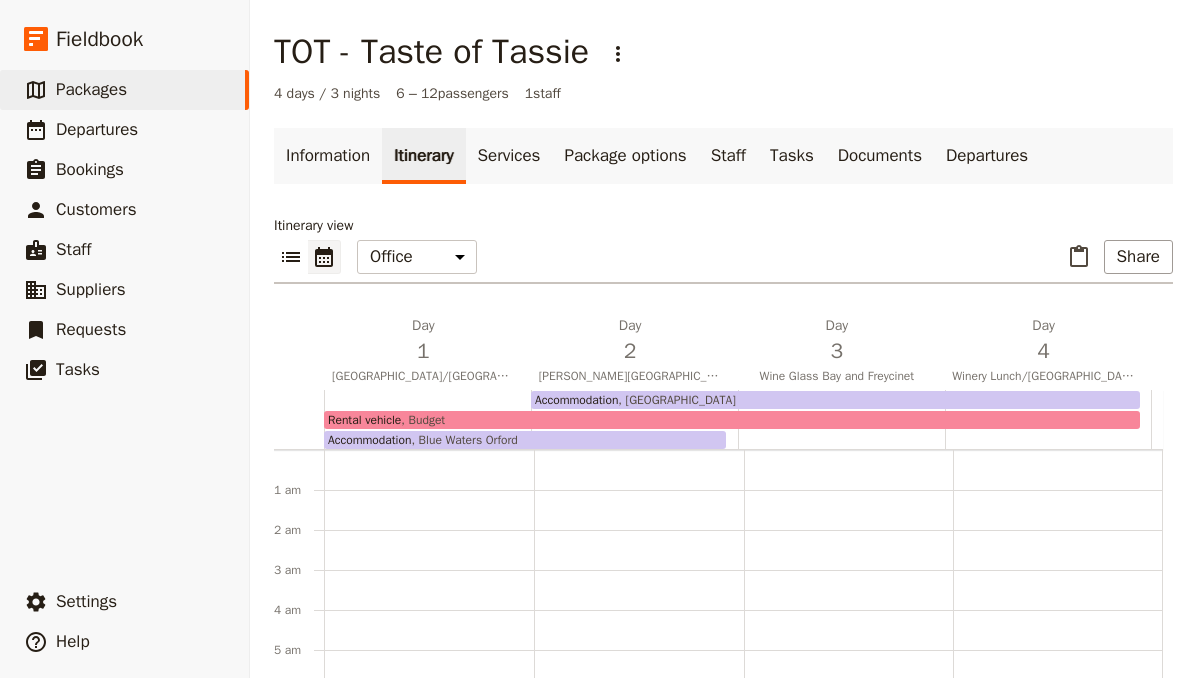 scroll, scrollTop: 0, scrollLeft: 0, axis: both 